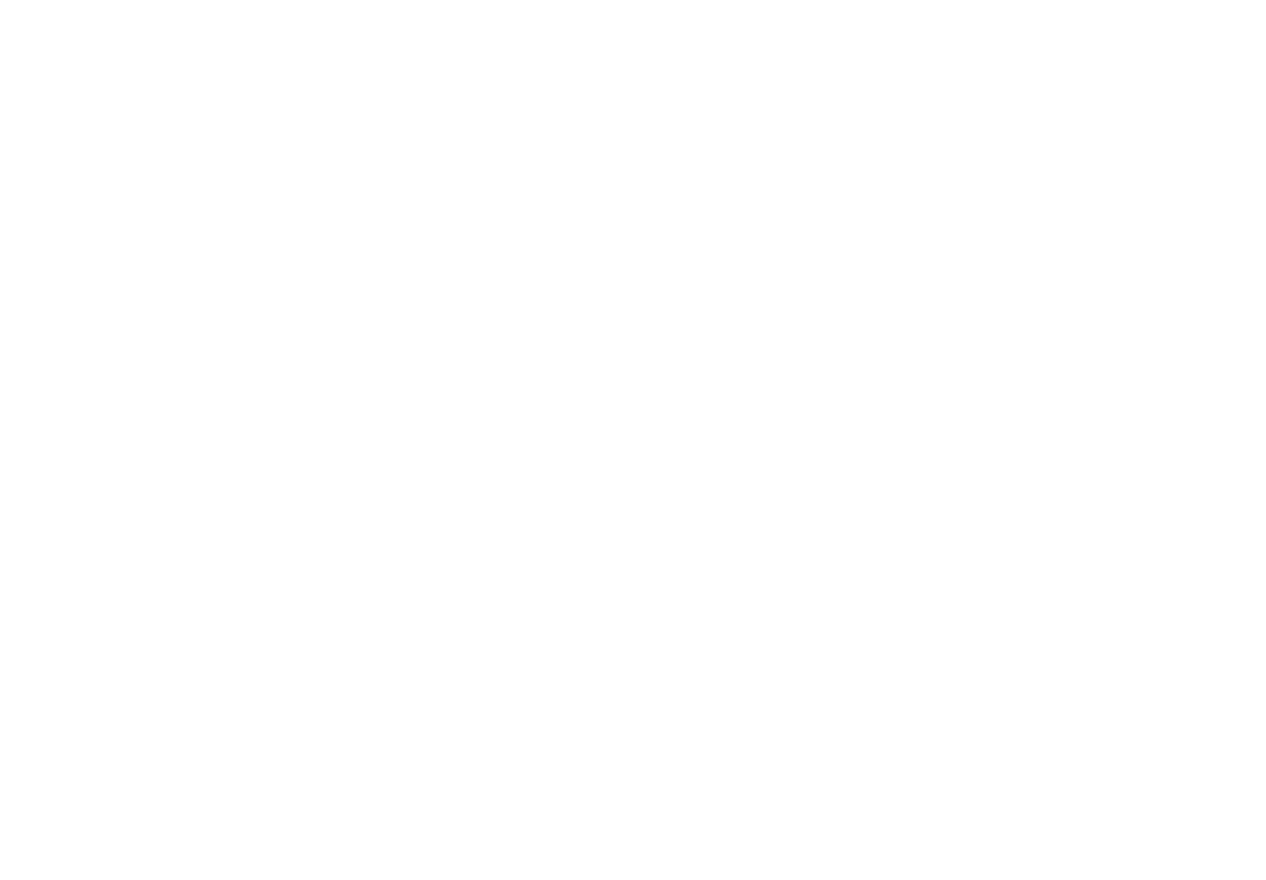 scroll, scrollTop: 0, scrollLeft: 0, axis: both 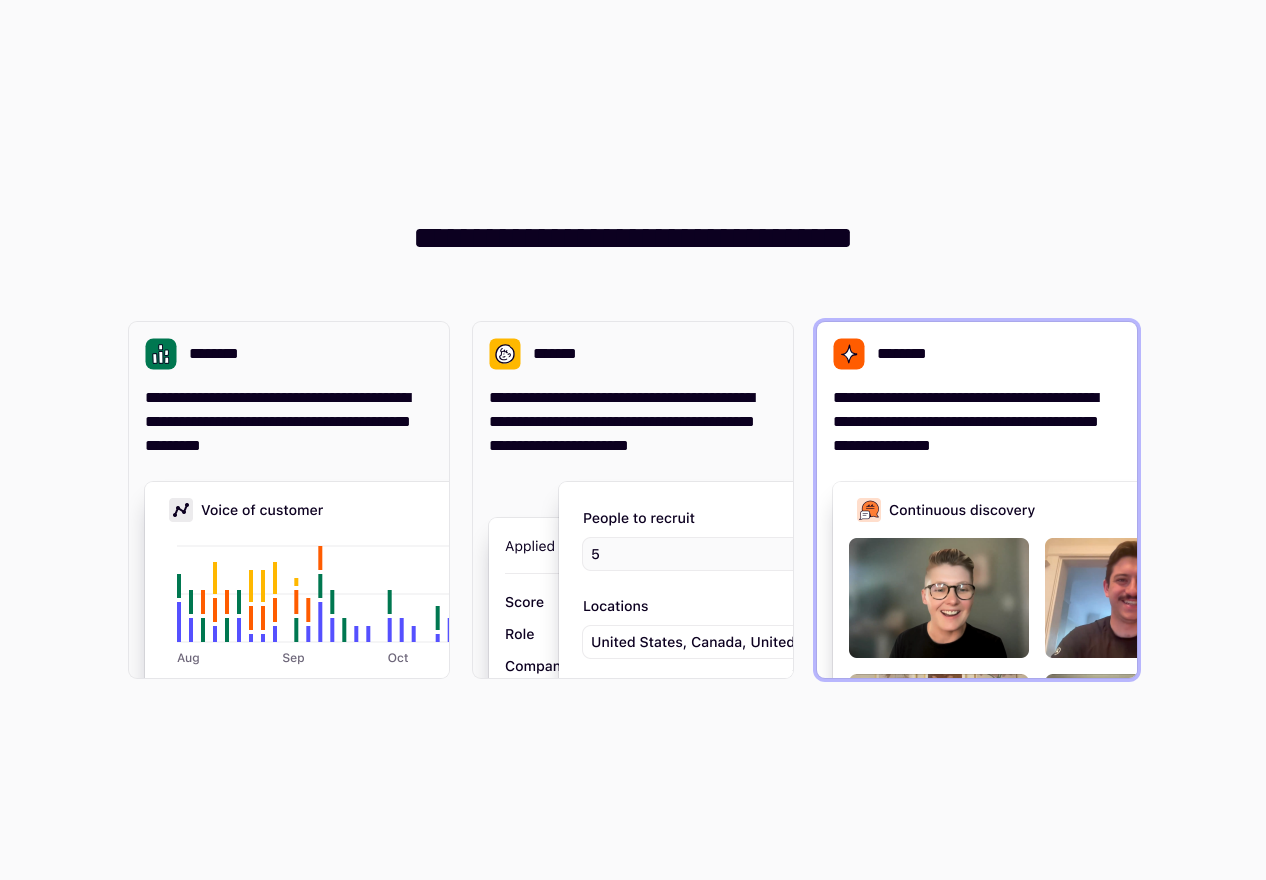 click on "**********" at bounding box center (977, 422) 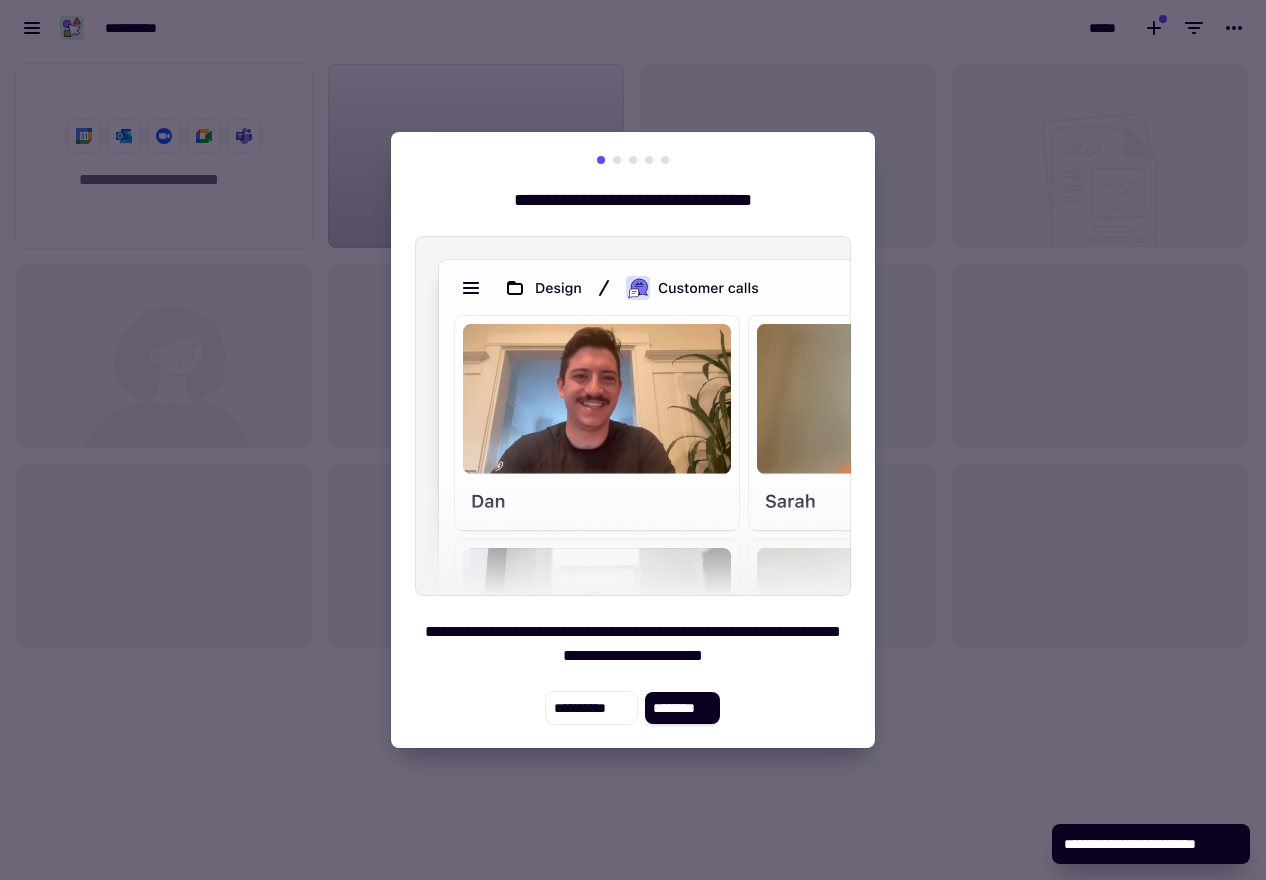 scroll, scrollTop: 1, scrollLeft: 1, axis: both 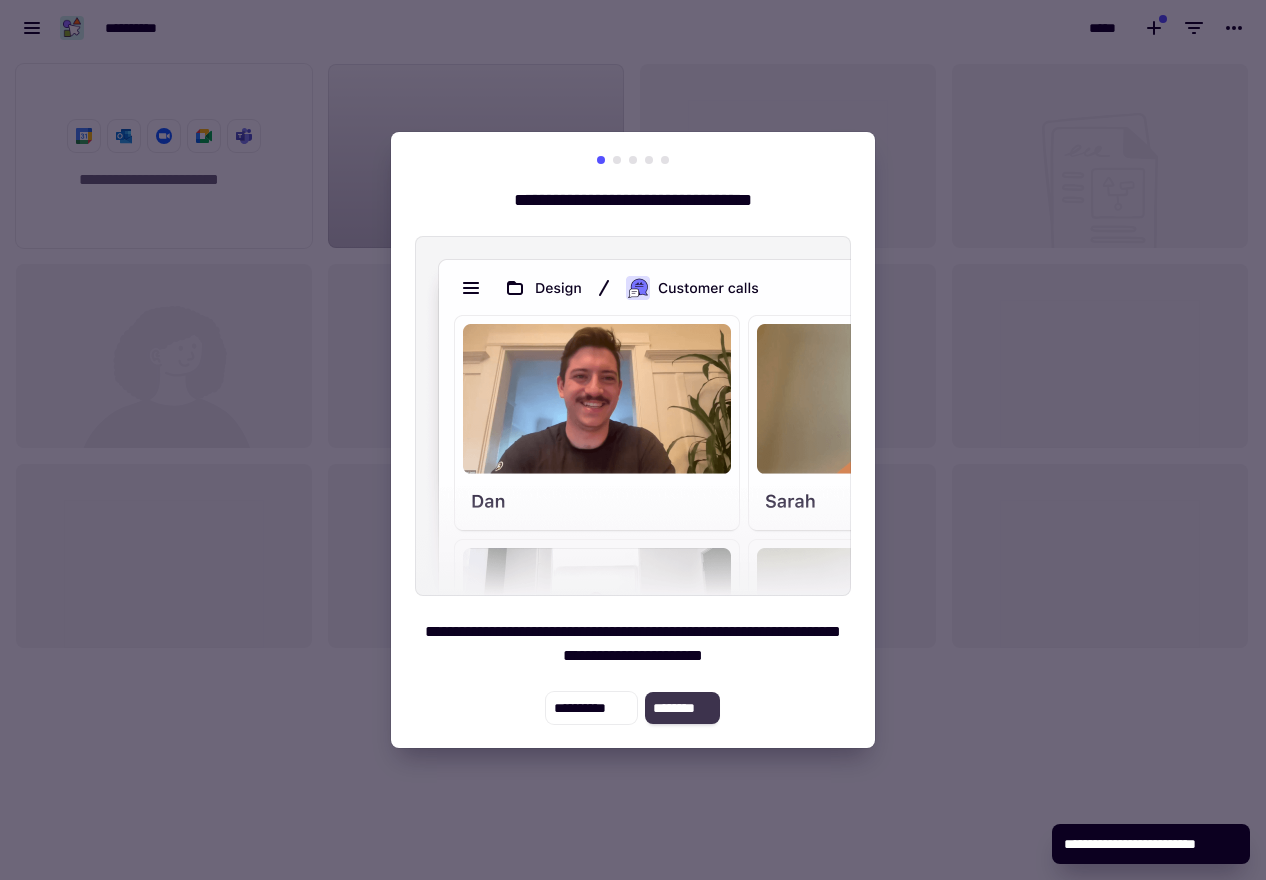 click on "********" 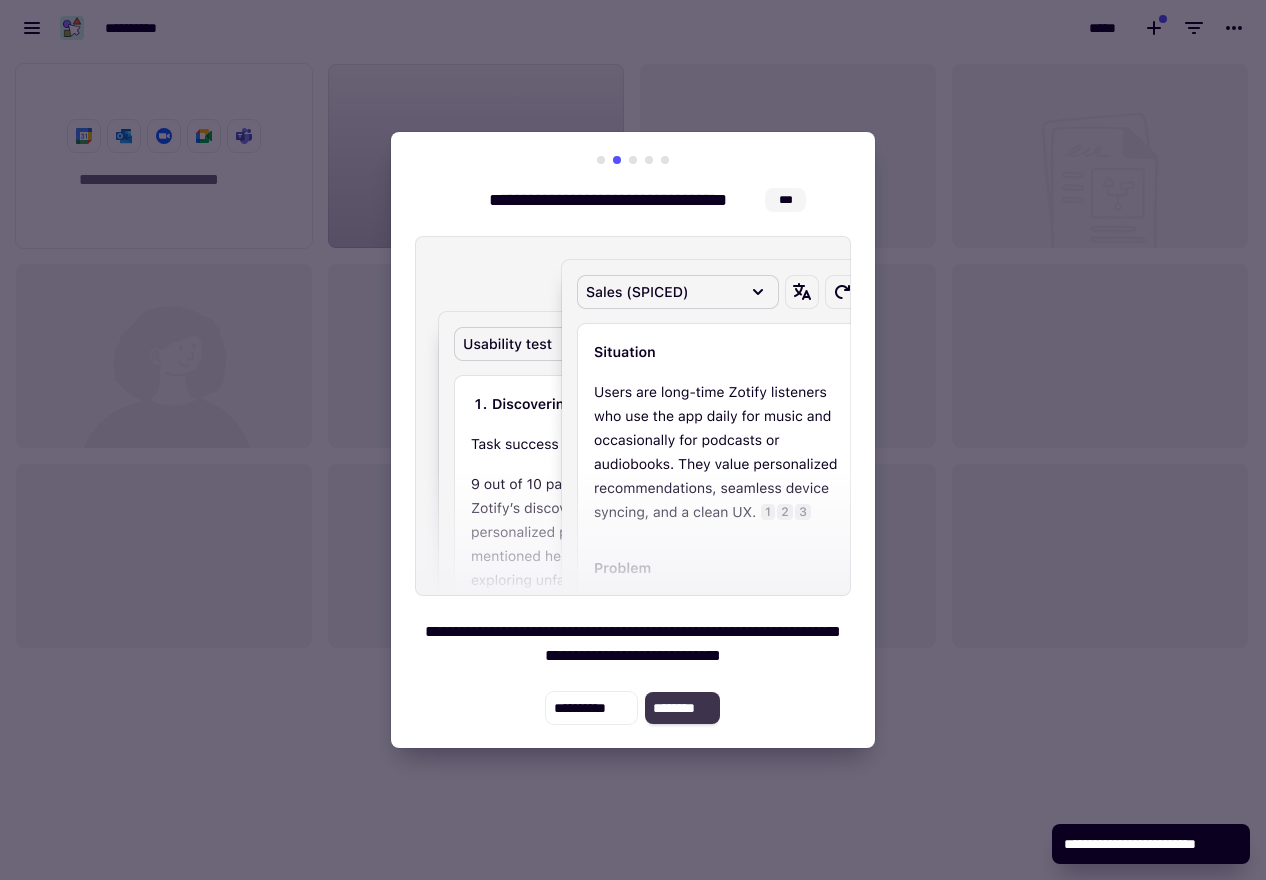 click on "********" 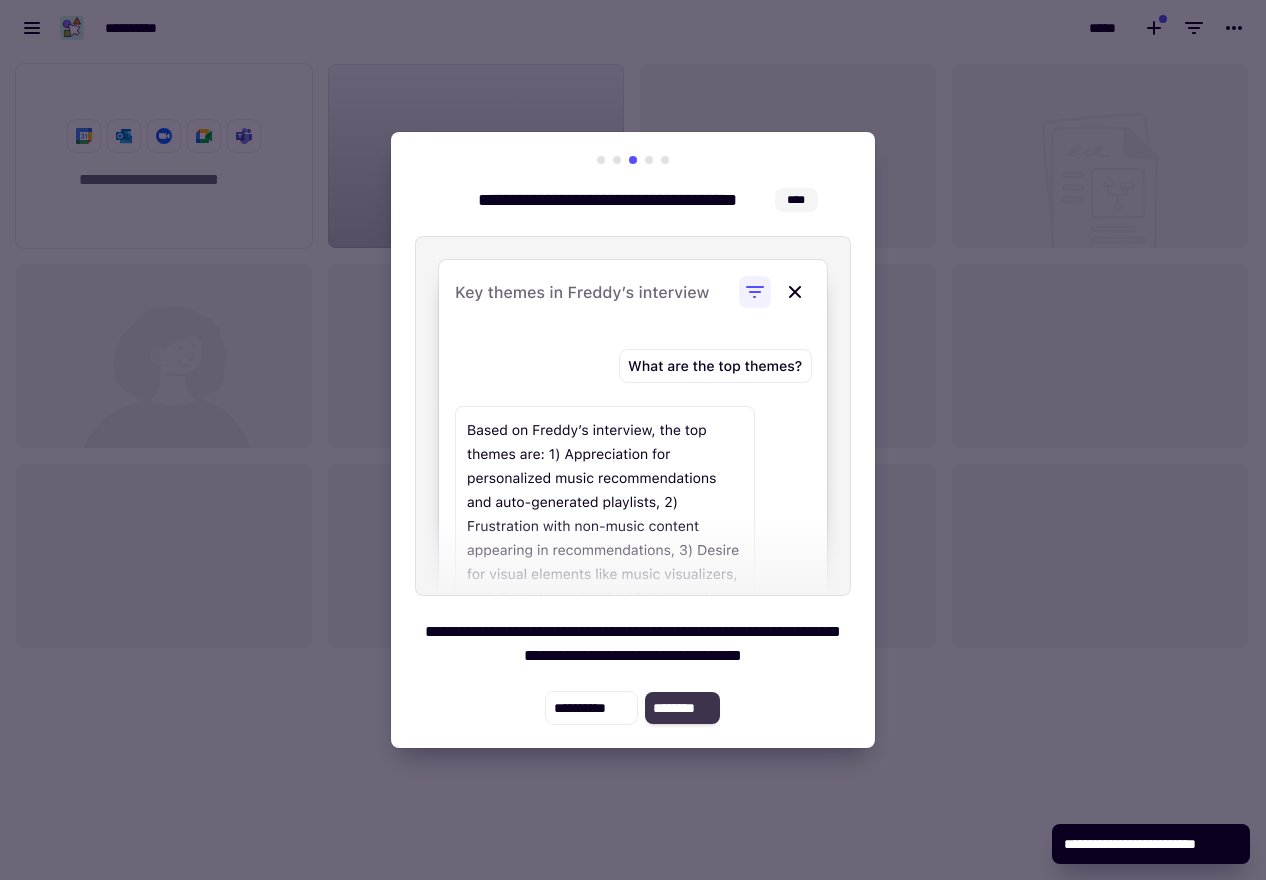 click on "********" 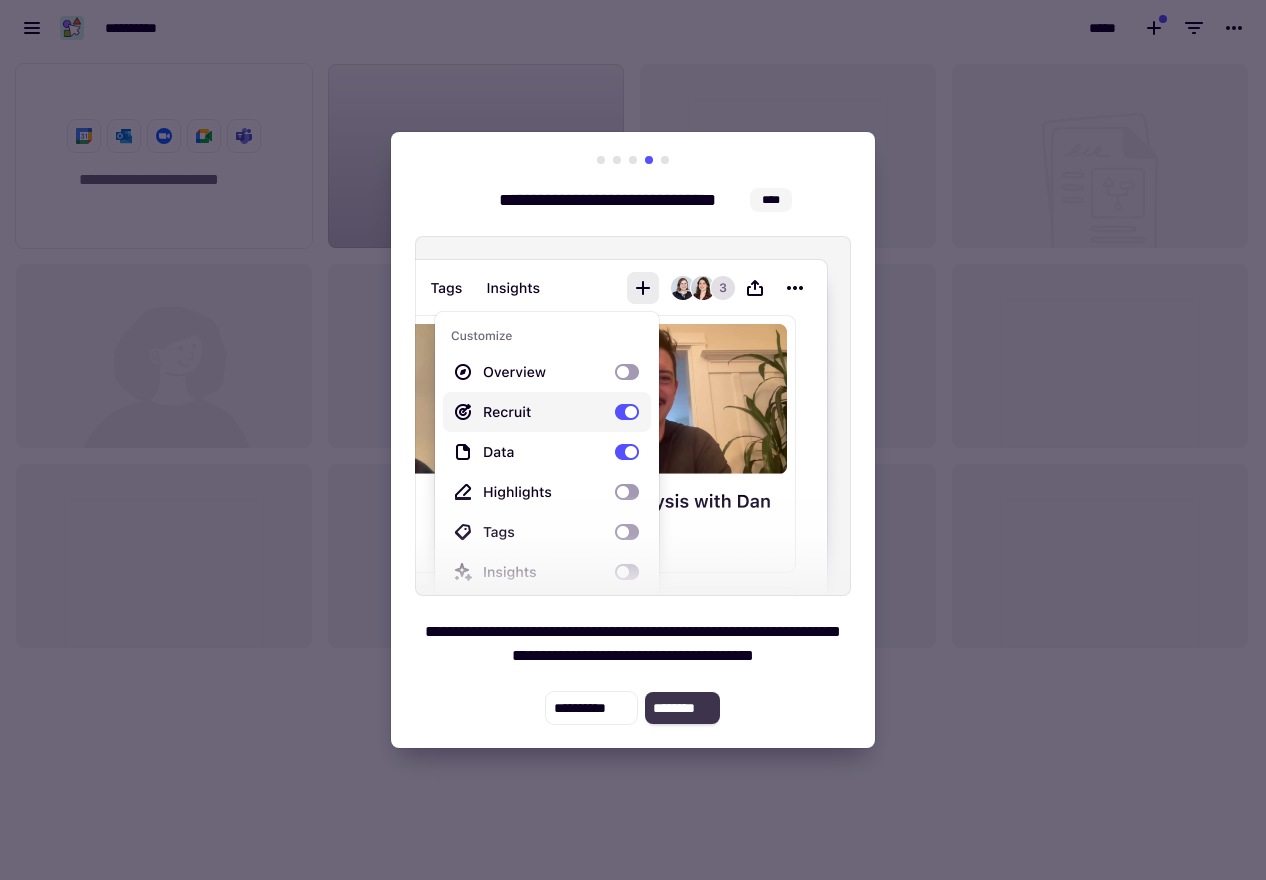 click on "********" 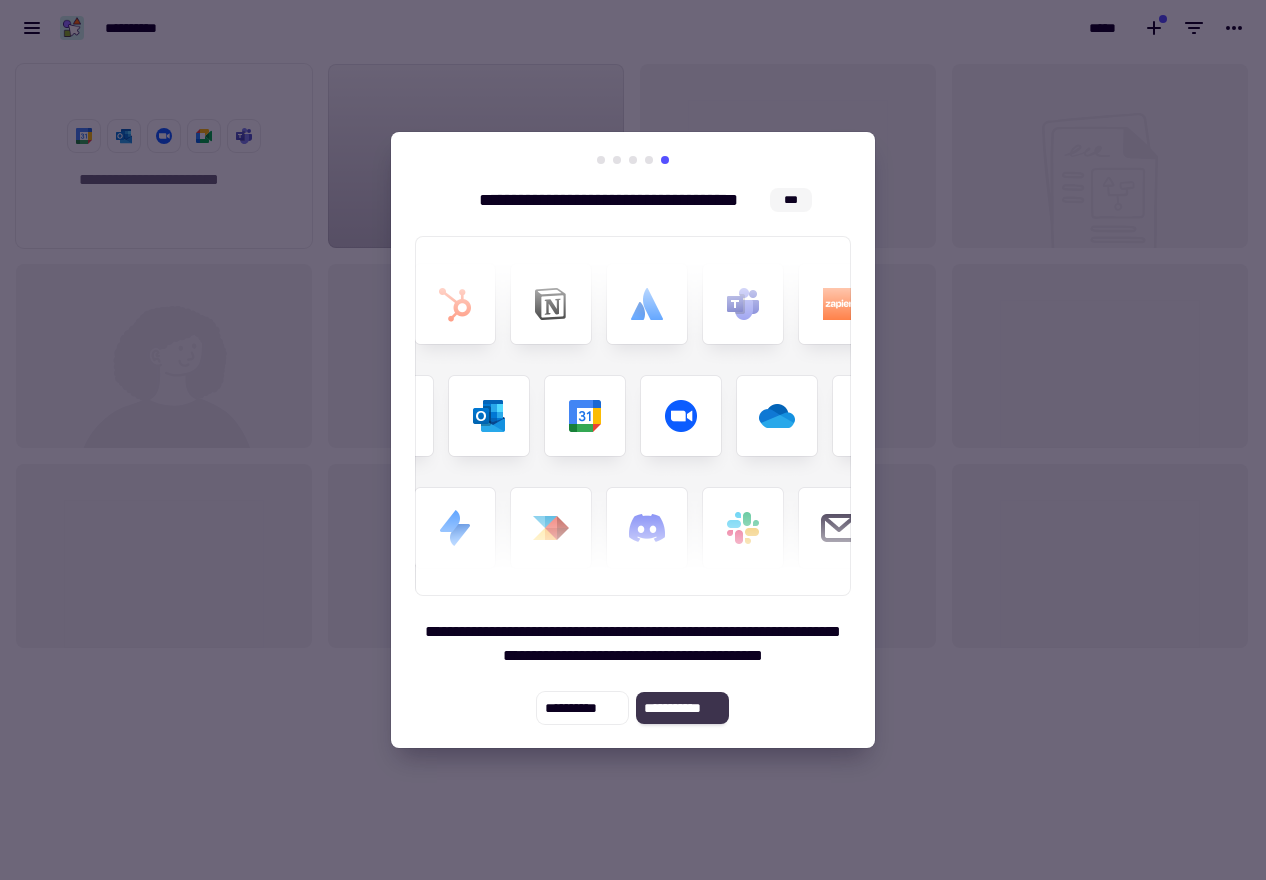 click on "**********" 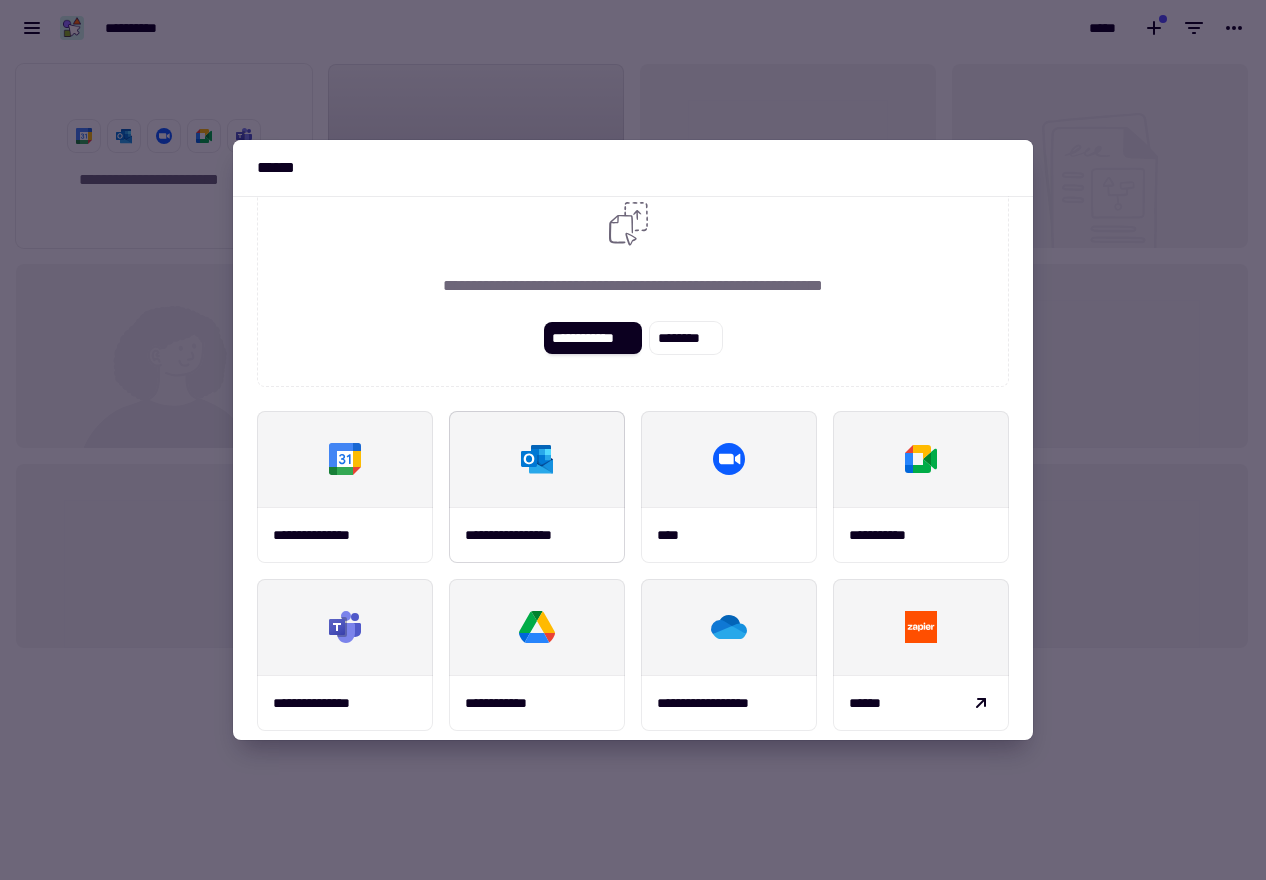 scroll, scrollTop: 57, scrollLeft: 0, axis: vertical 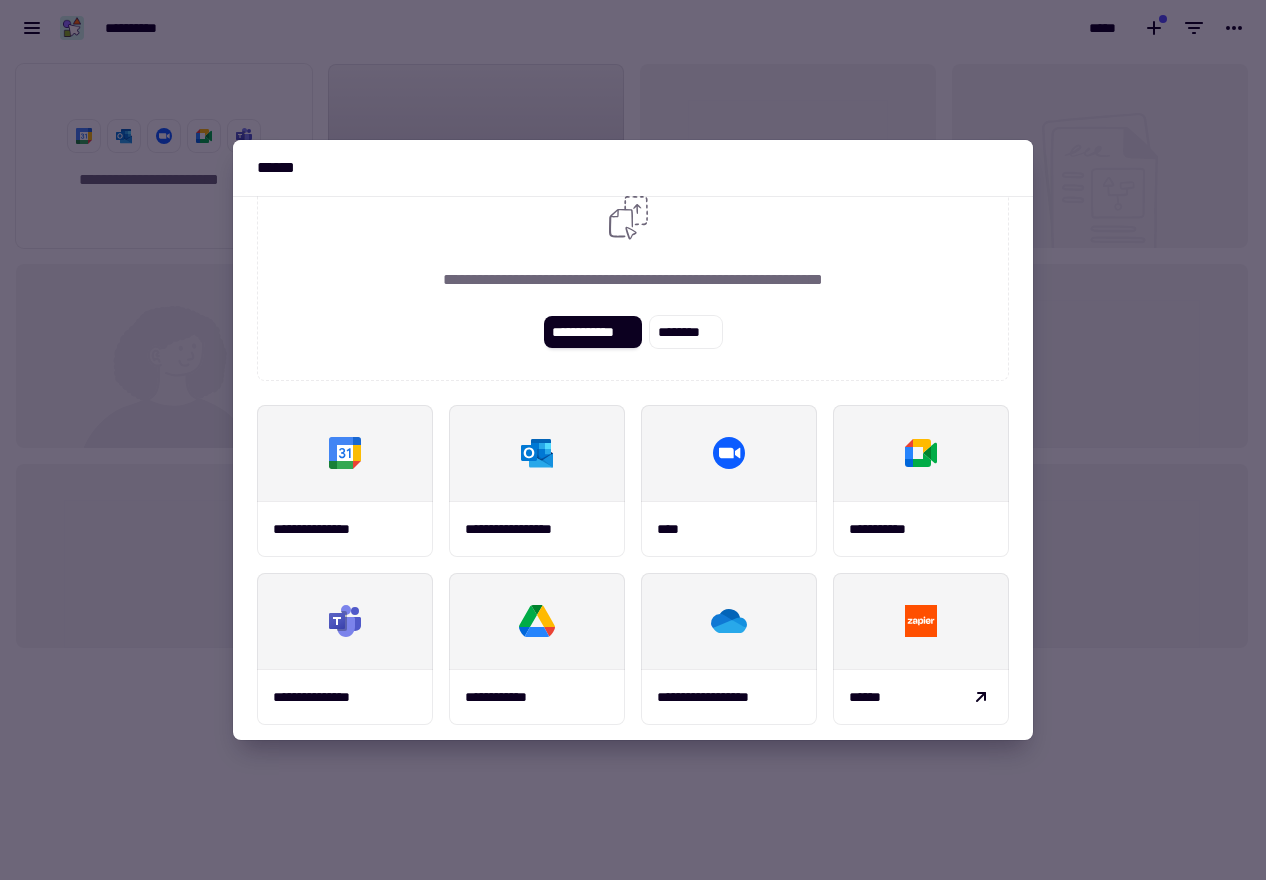 click at bounding box center [633, 440] 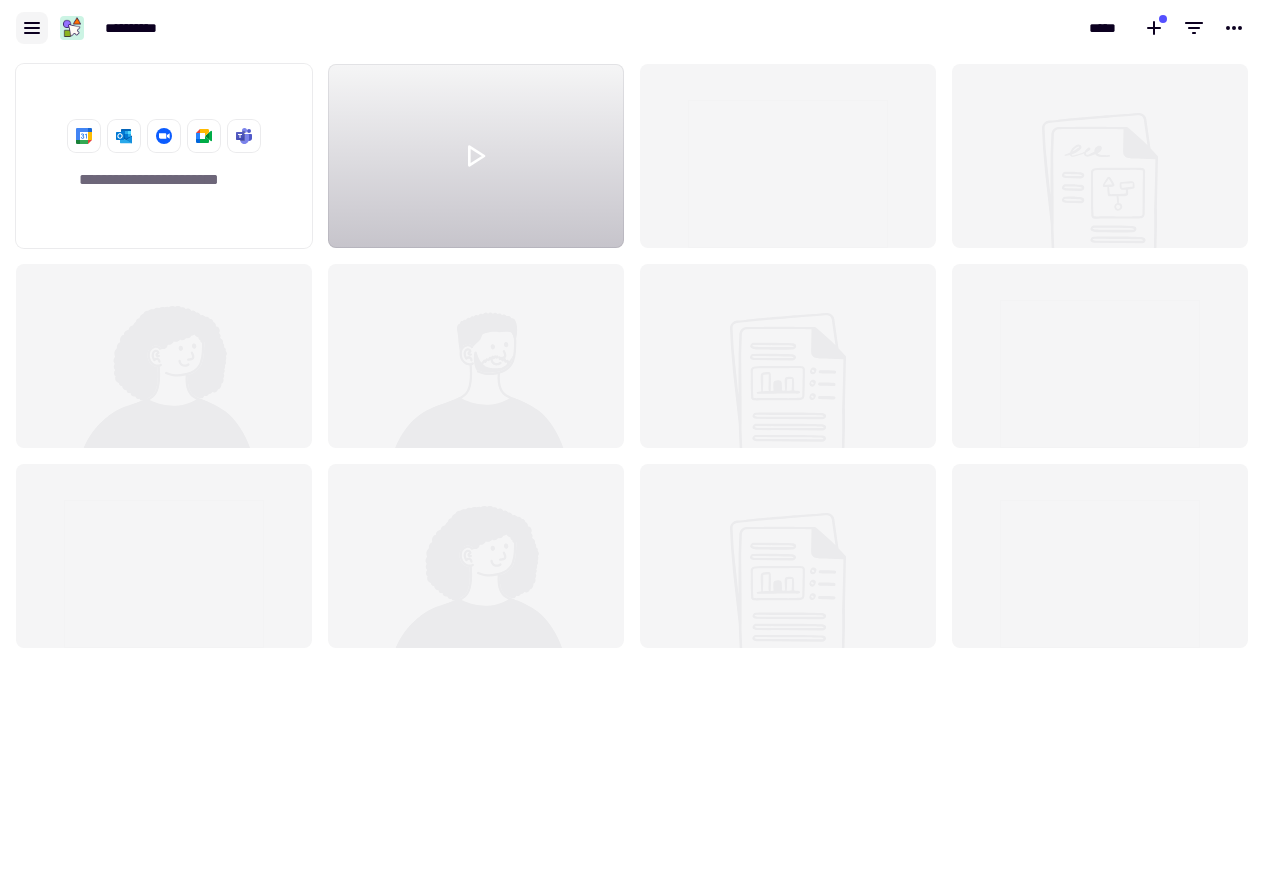 click 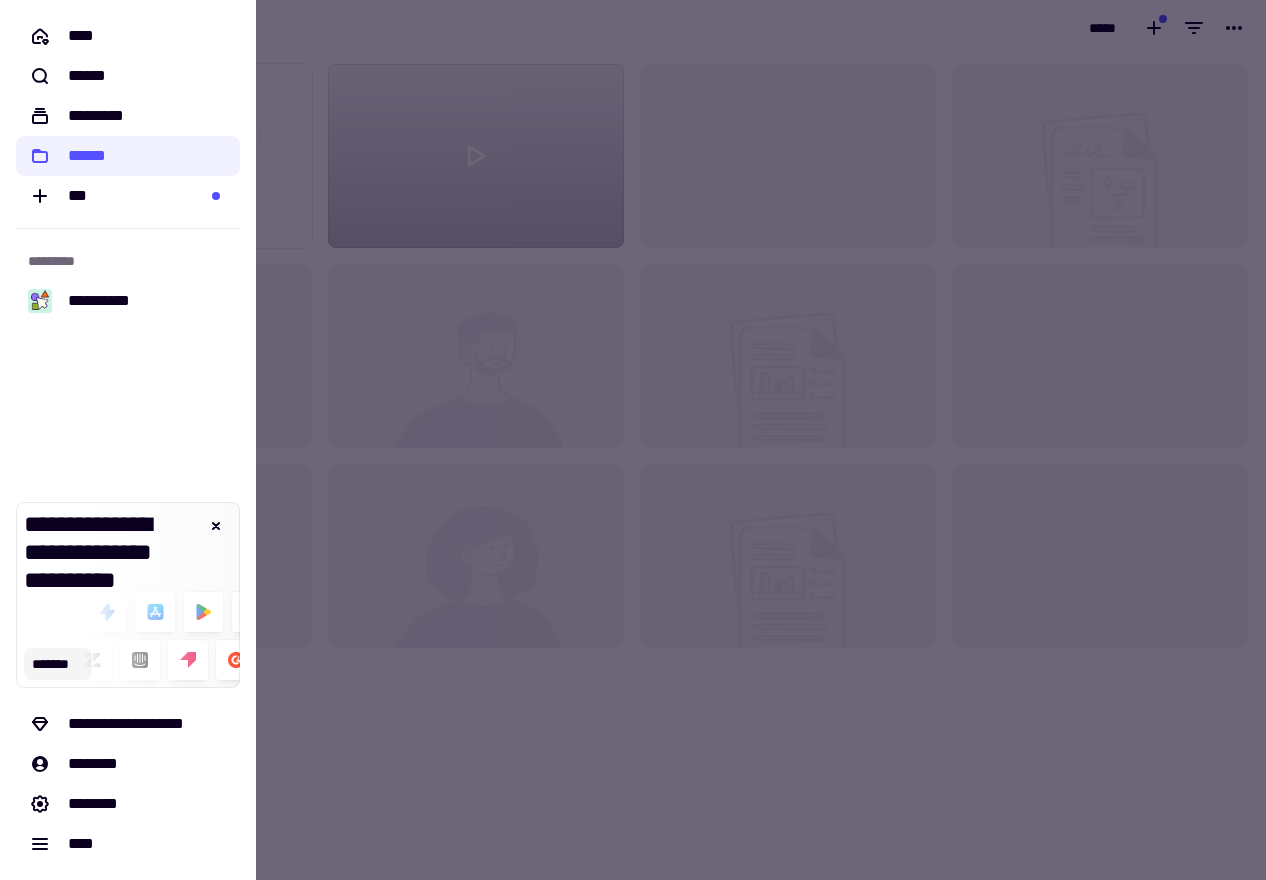 click on "*******" 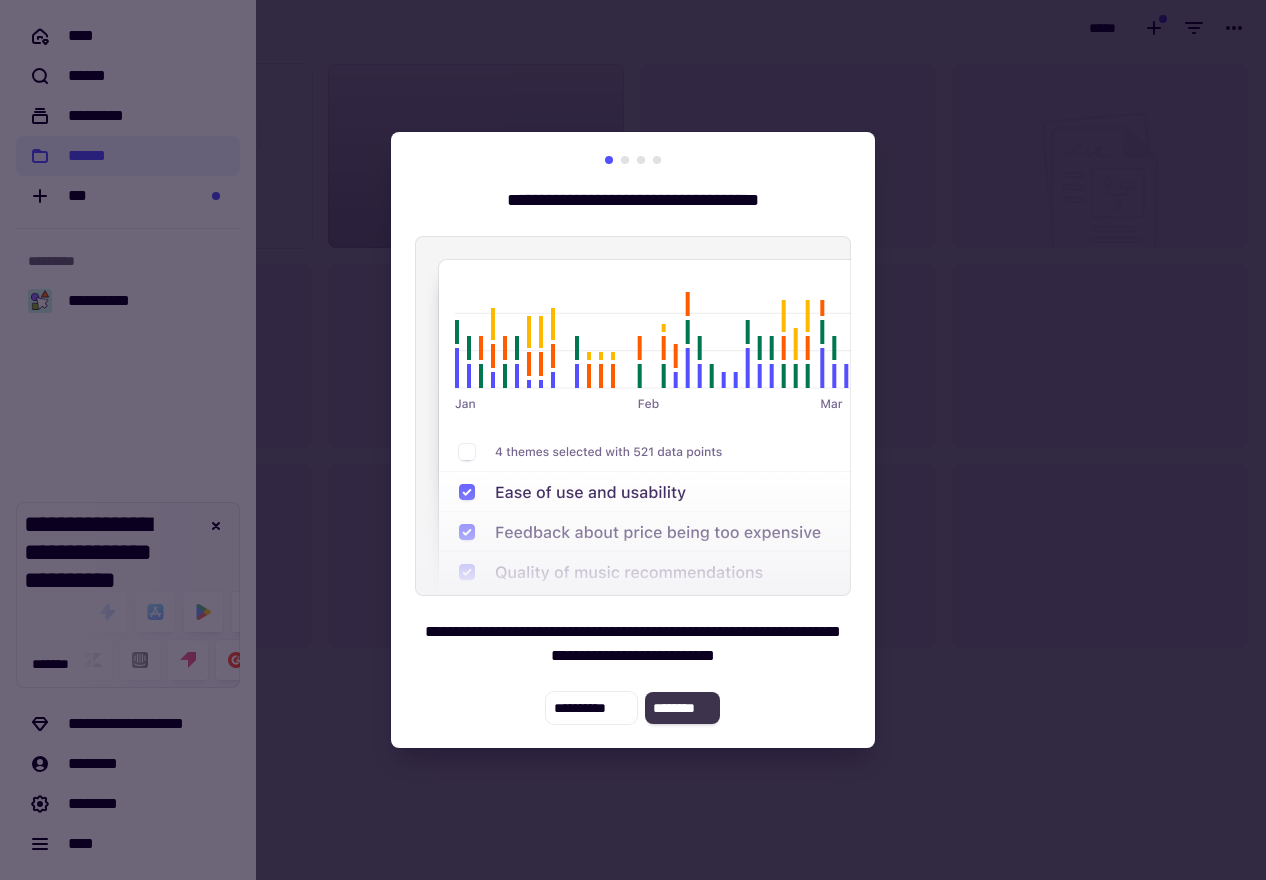click on "********" 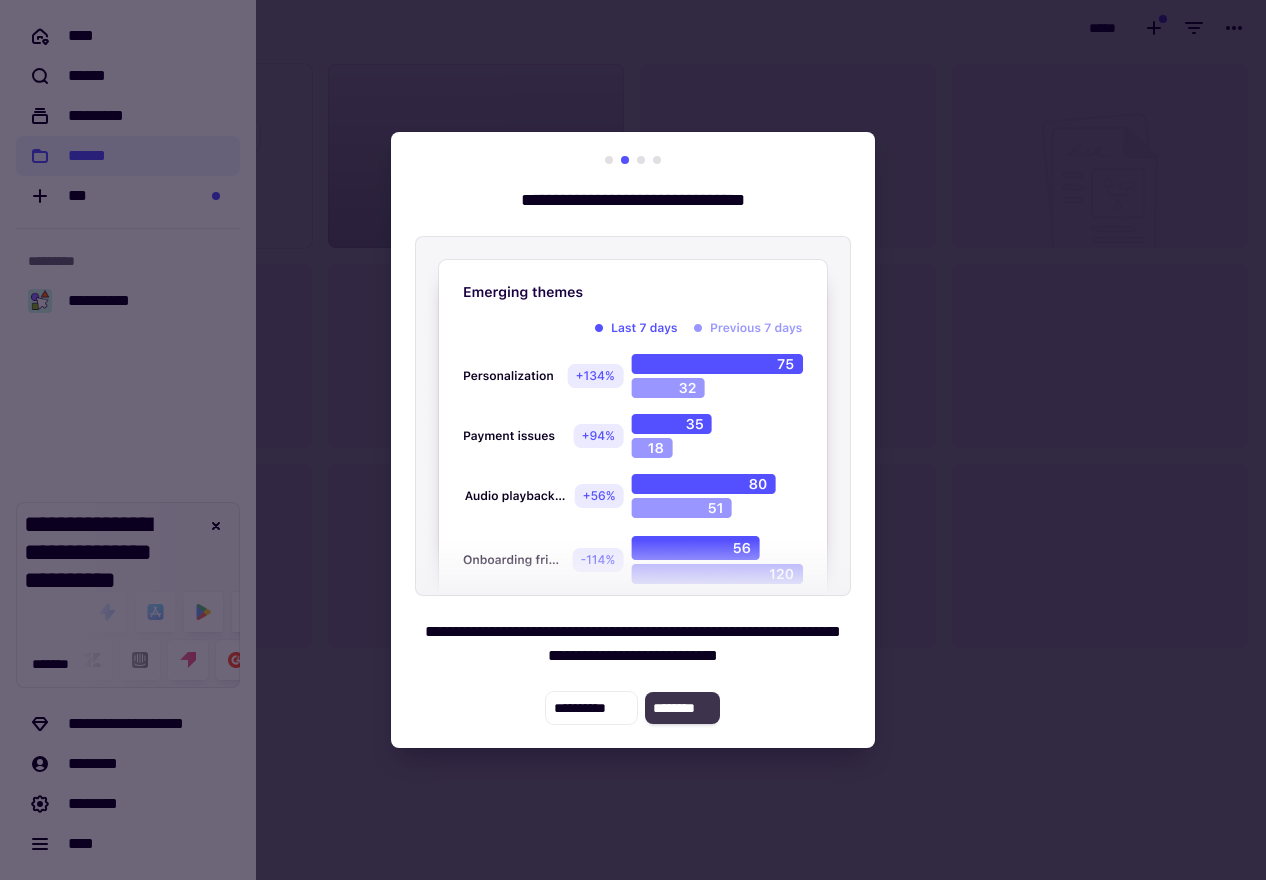 click on "********" 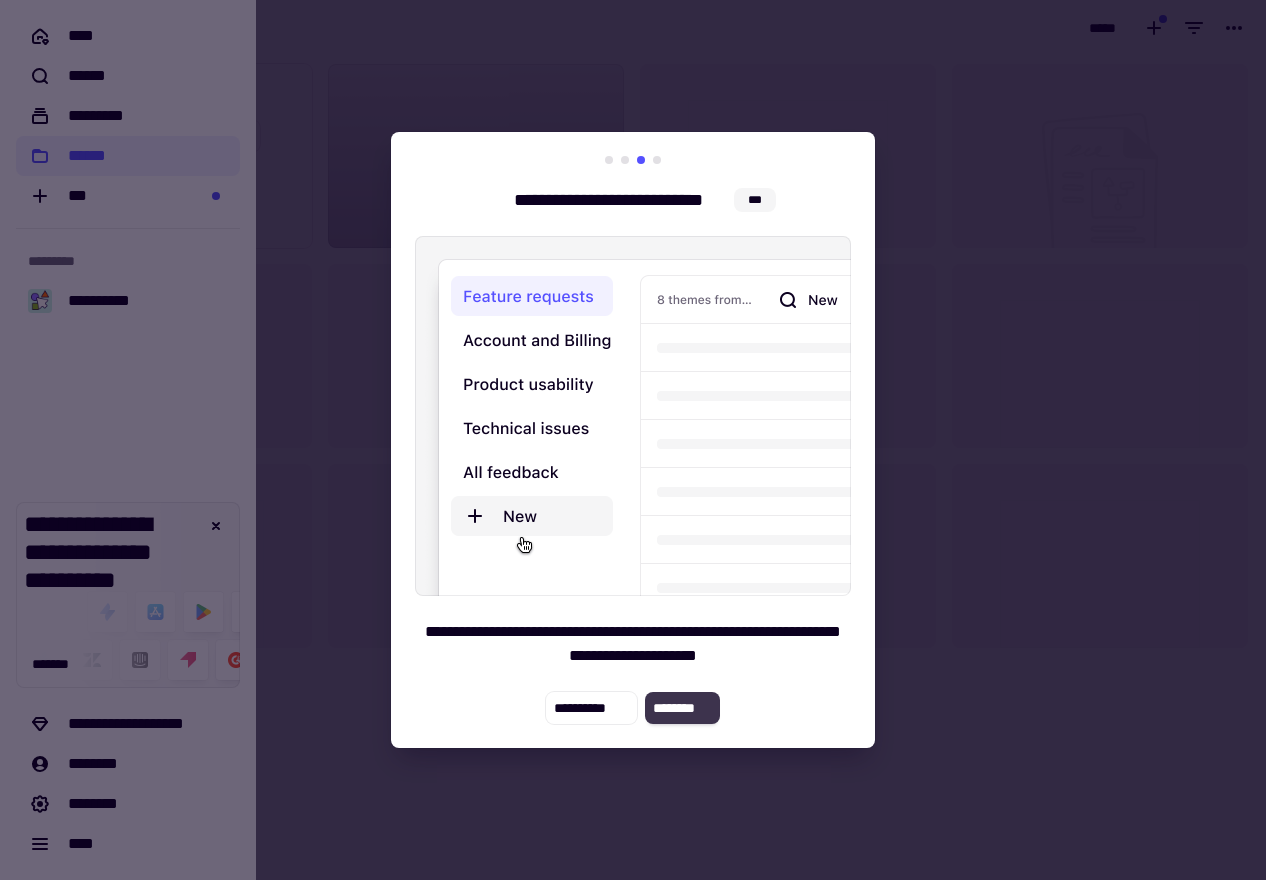 click on "********" 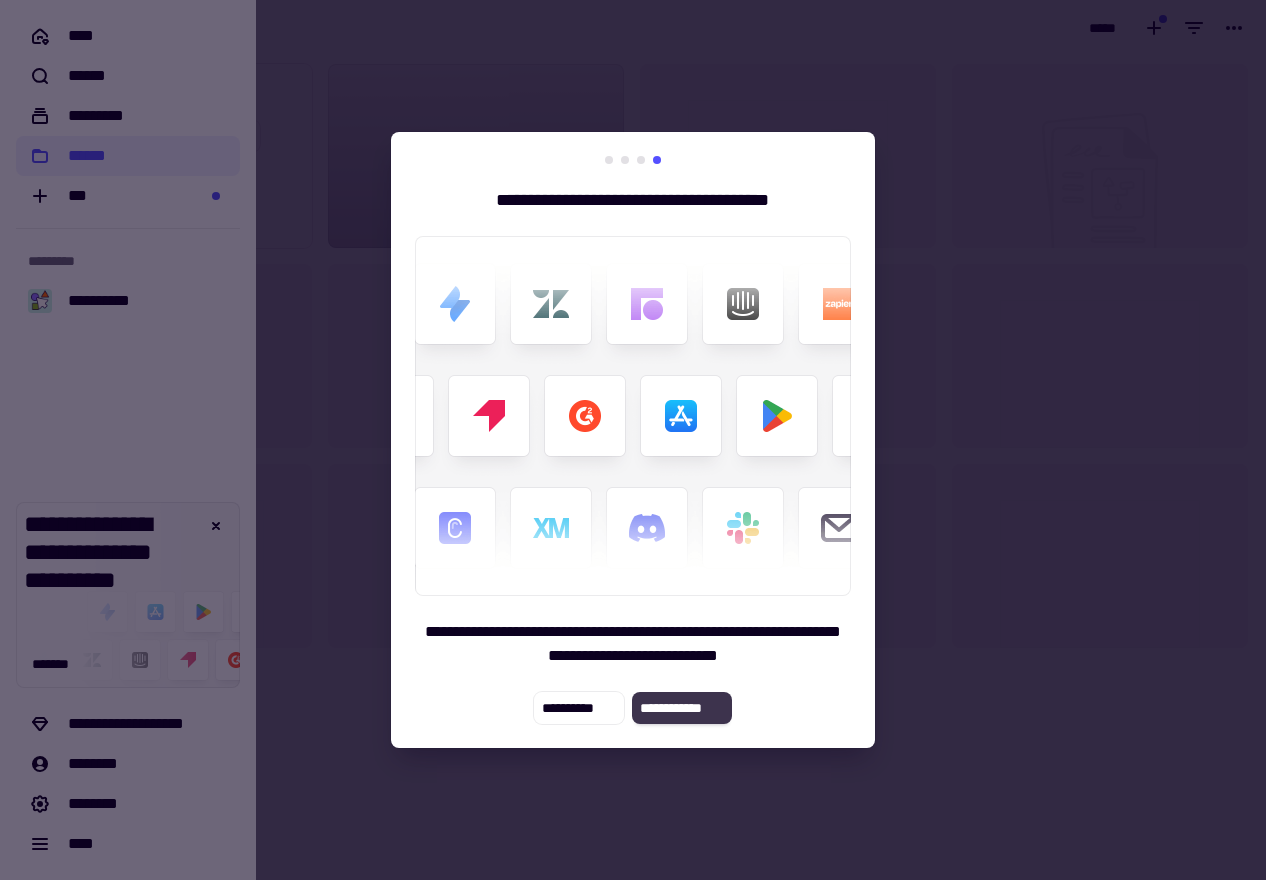 click on "**********" 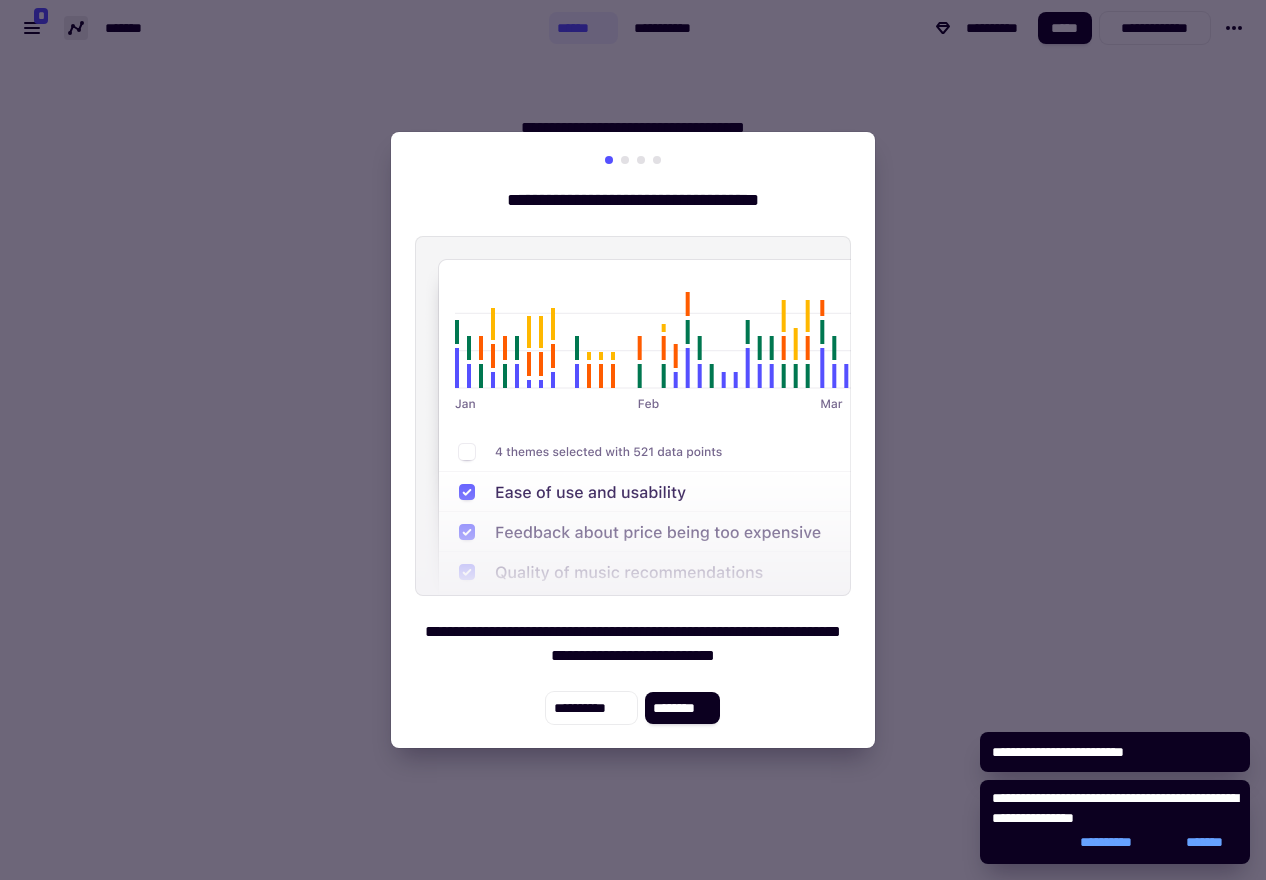 click on "**********" at bounding box center (633, 440) 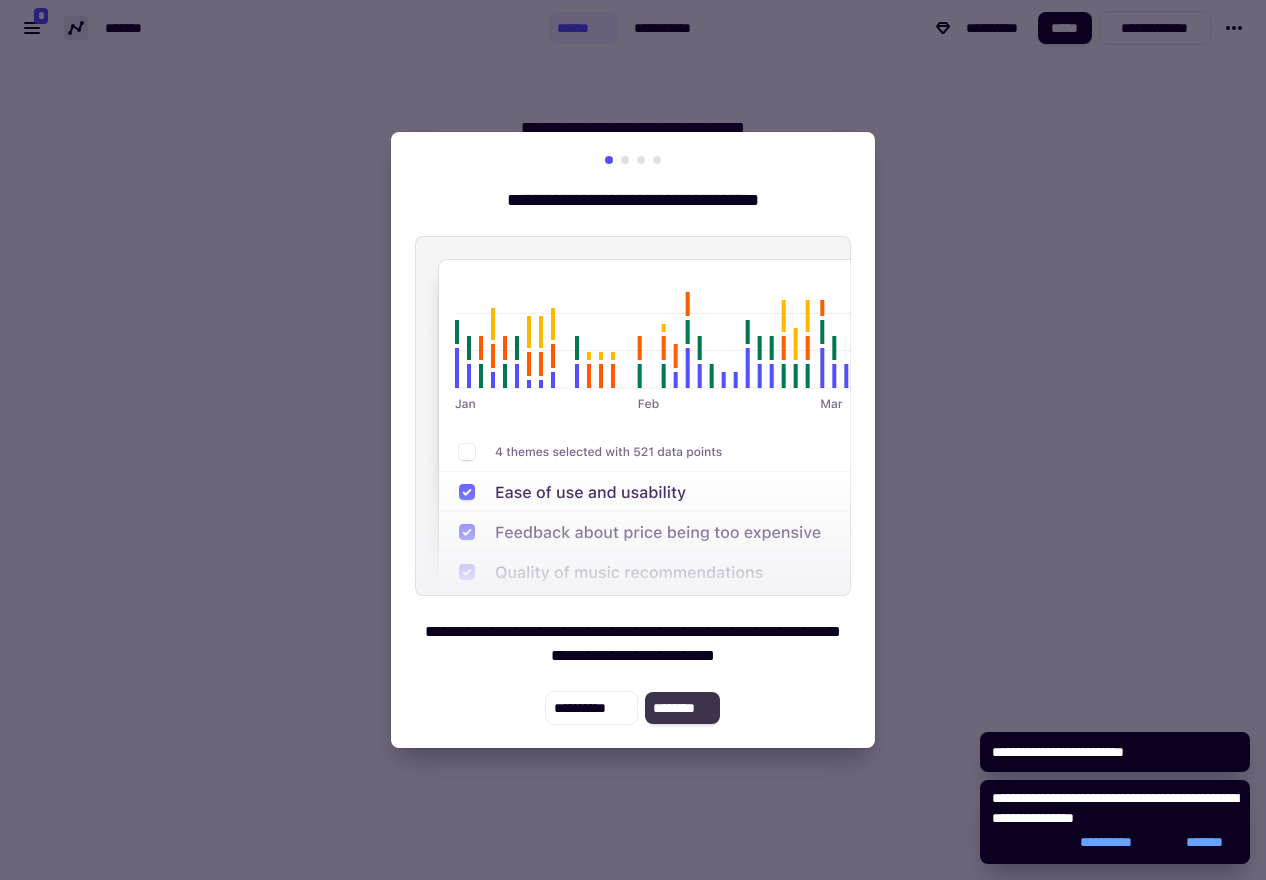 click on "********" 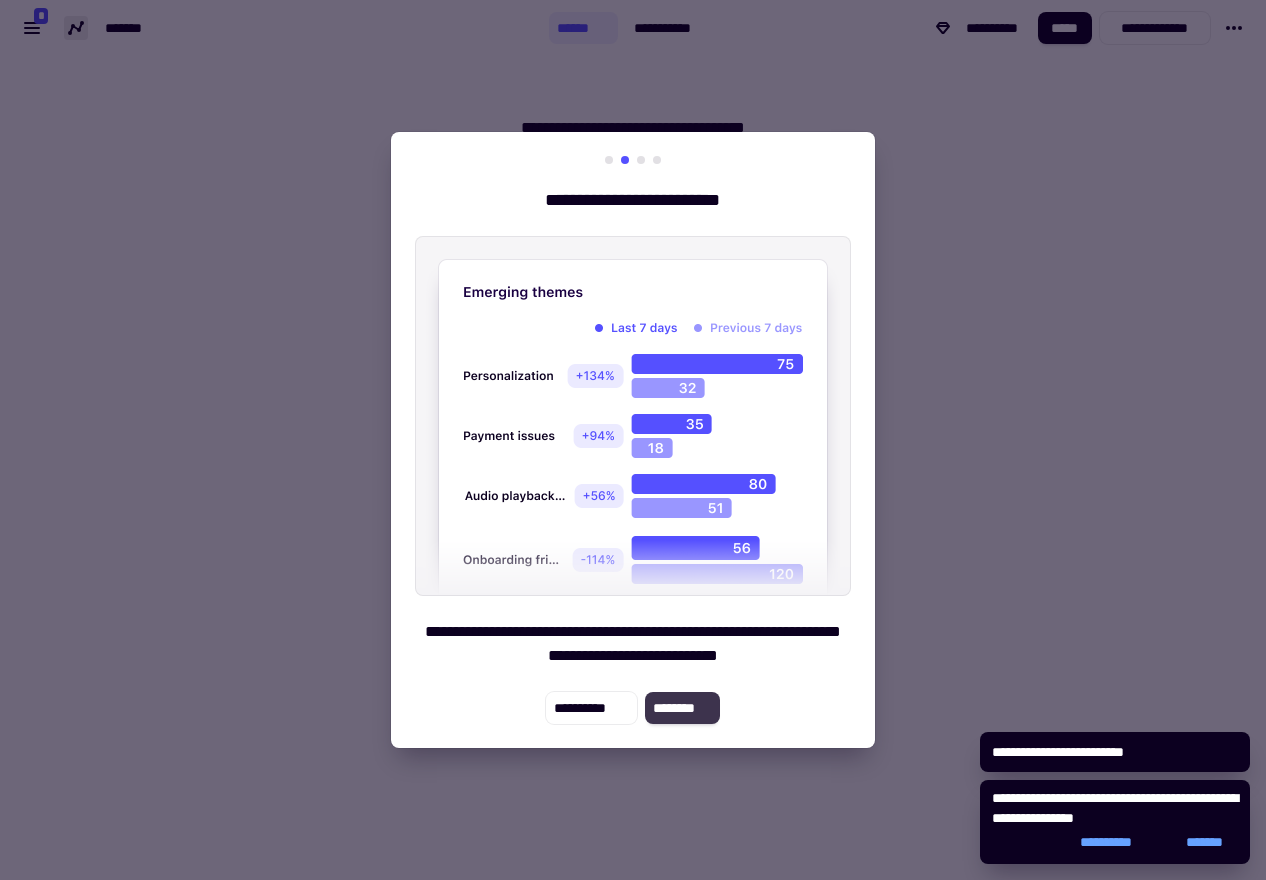 click on "********" 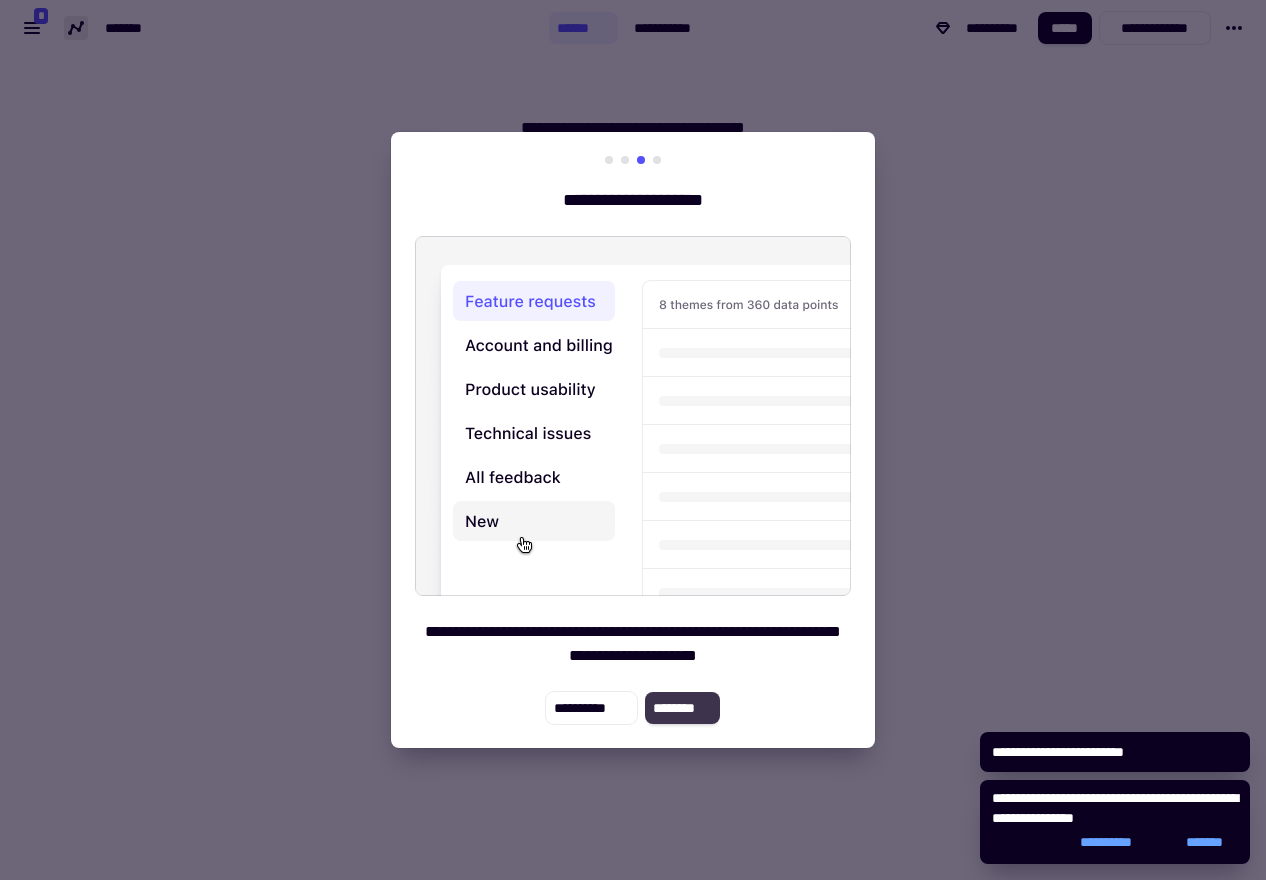 click on "********" 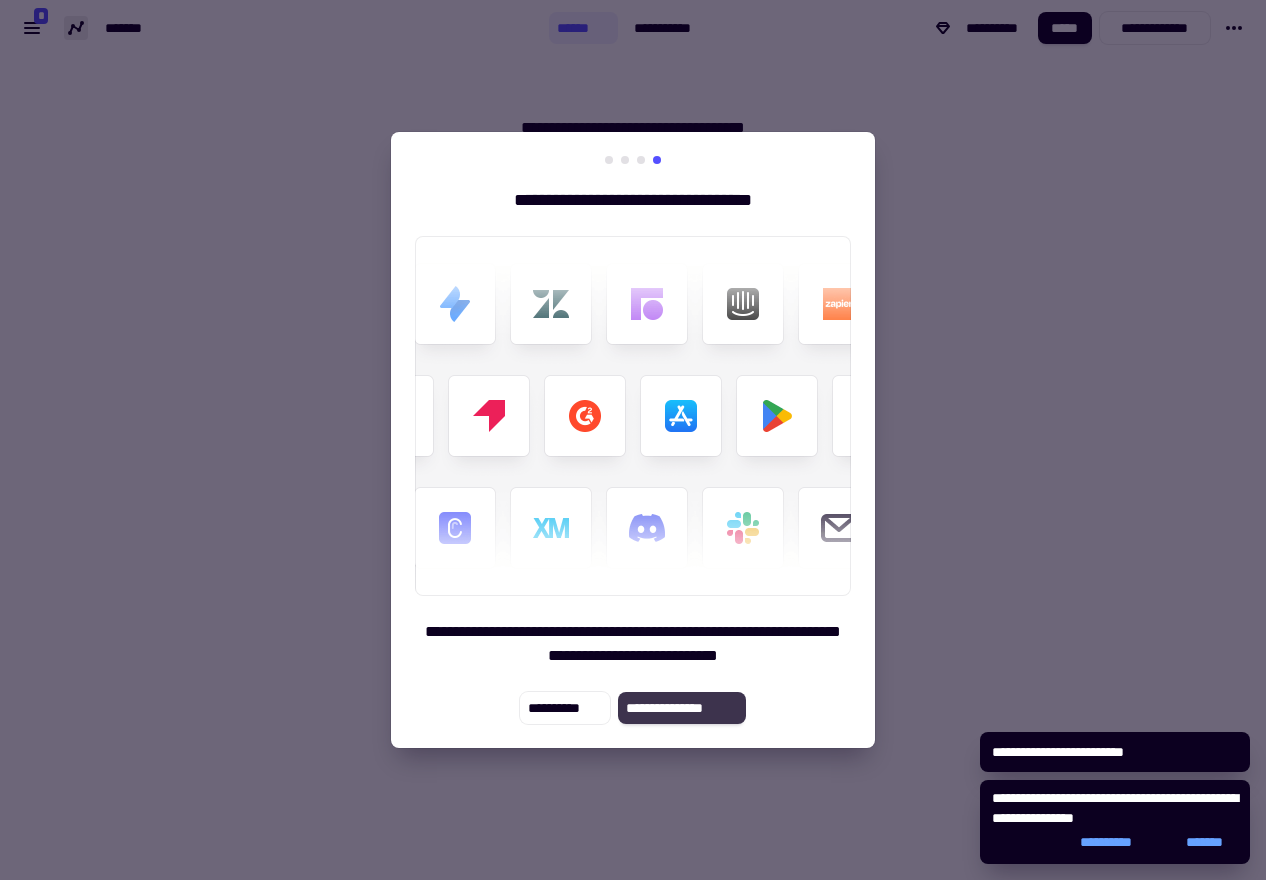 click on "**********" 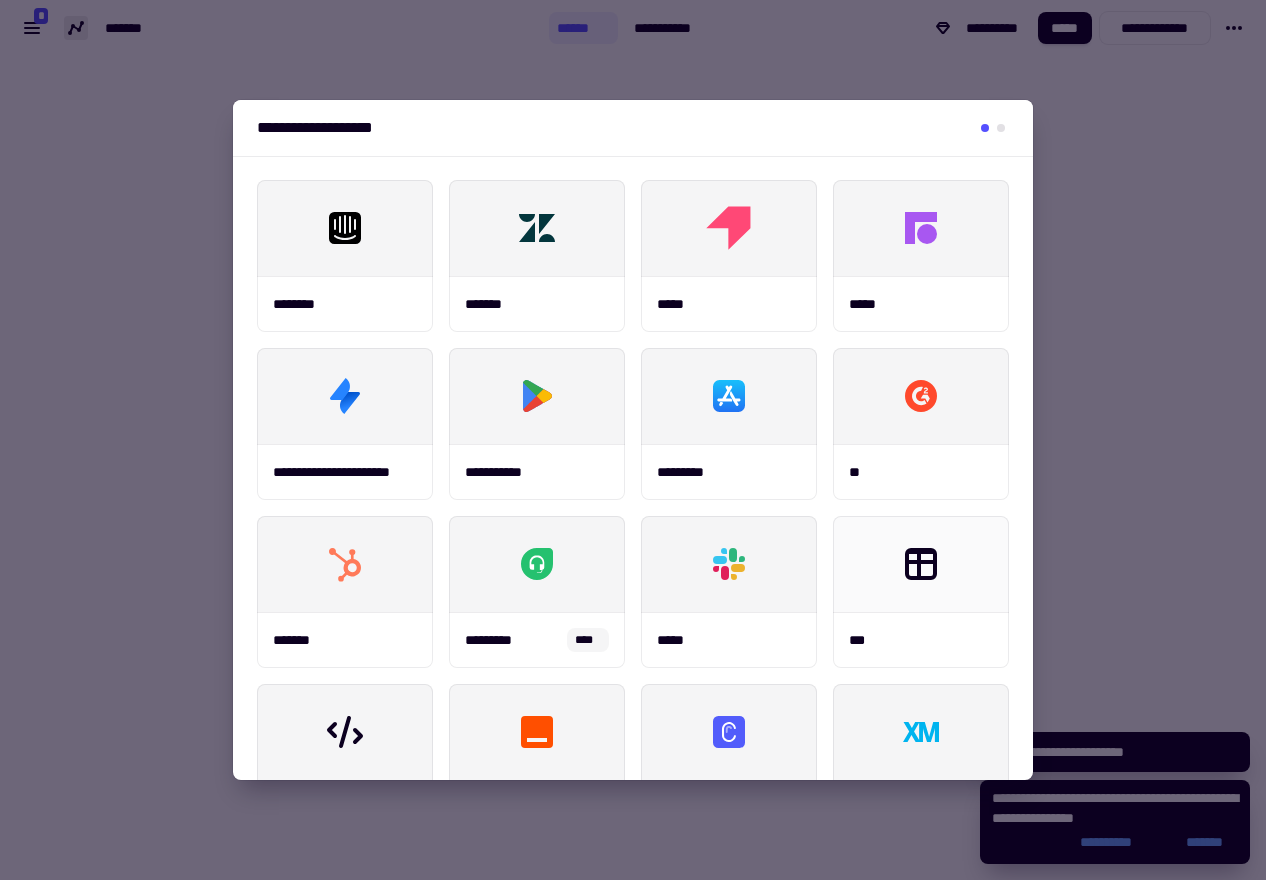 click at bounding box center (633, 440) 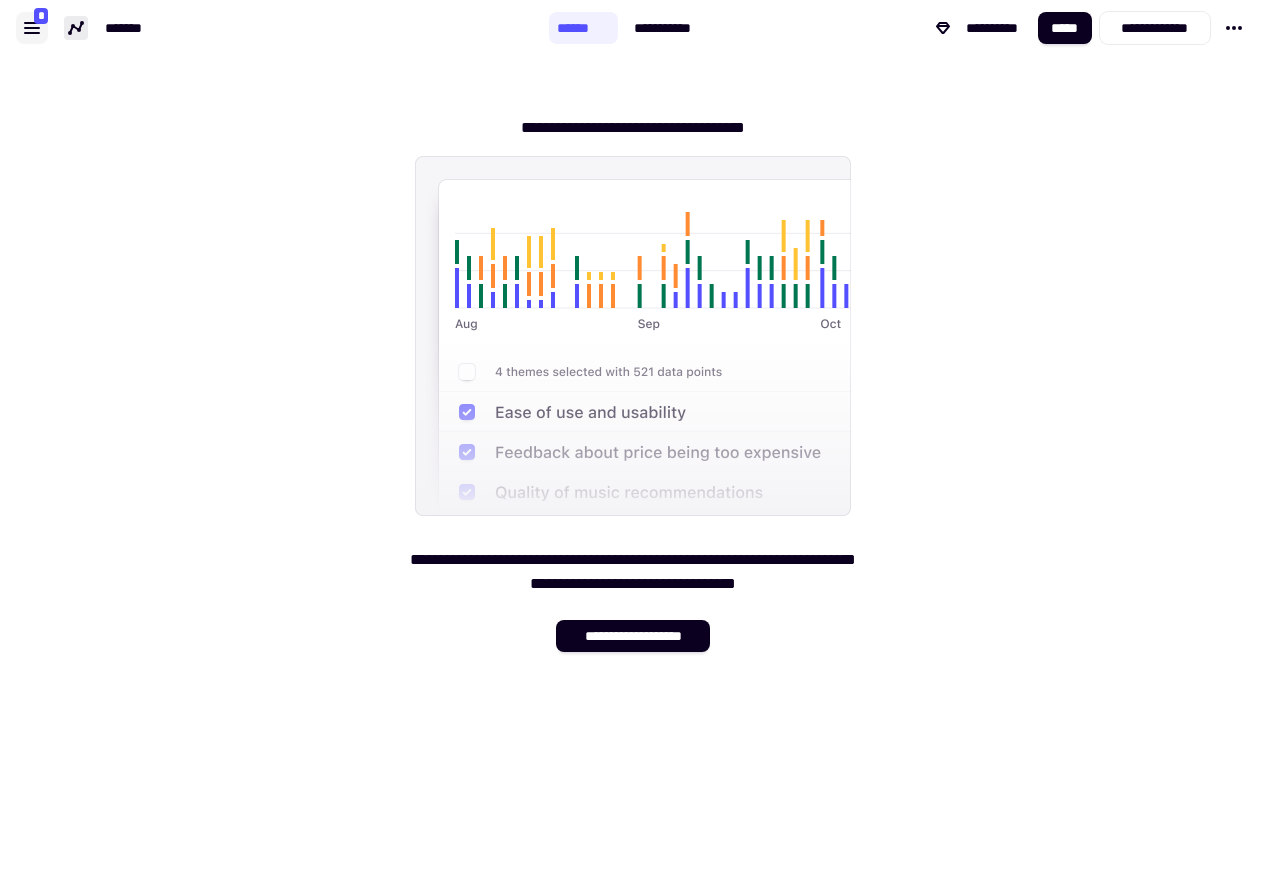 click 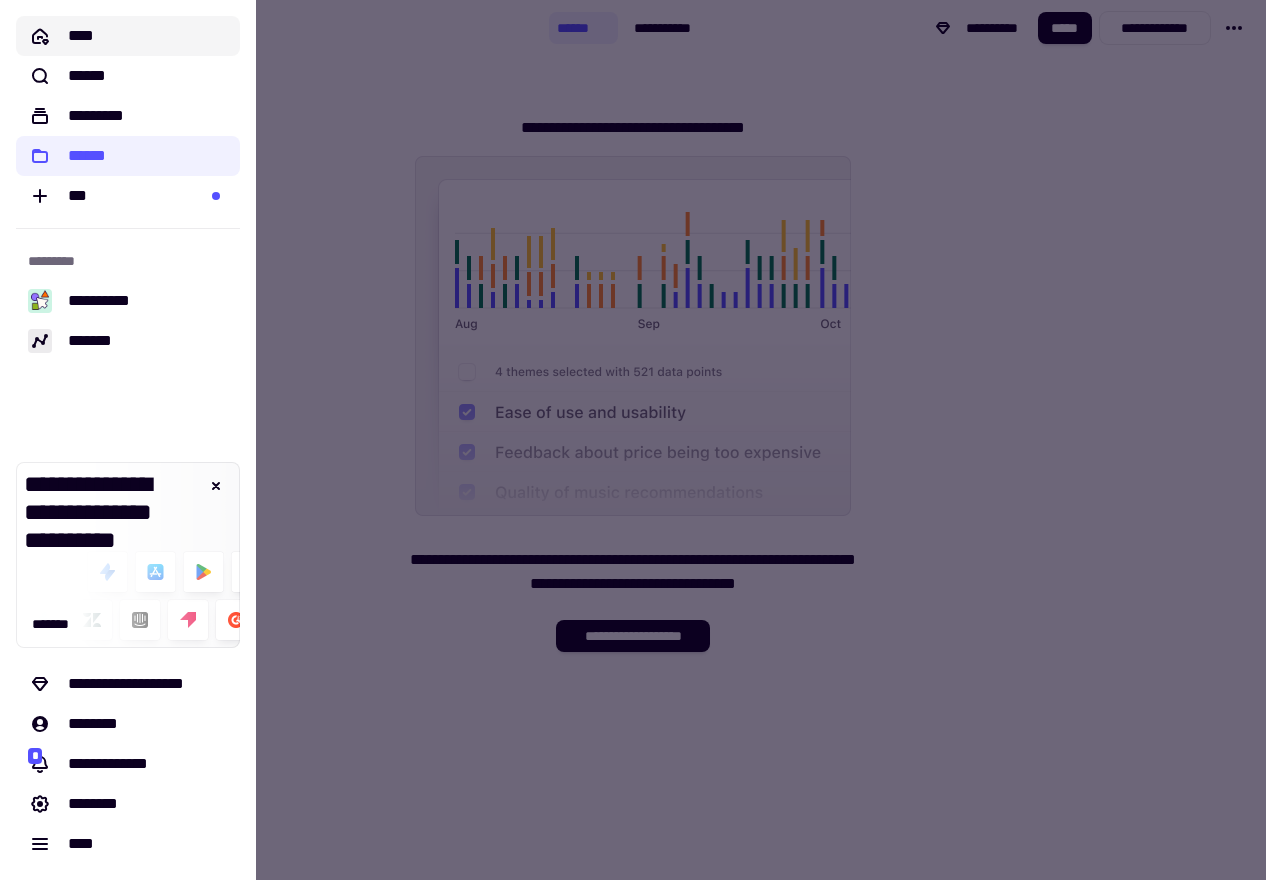 click on "****" 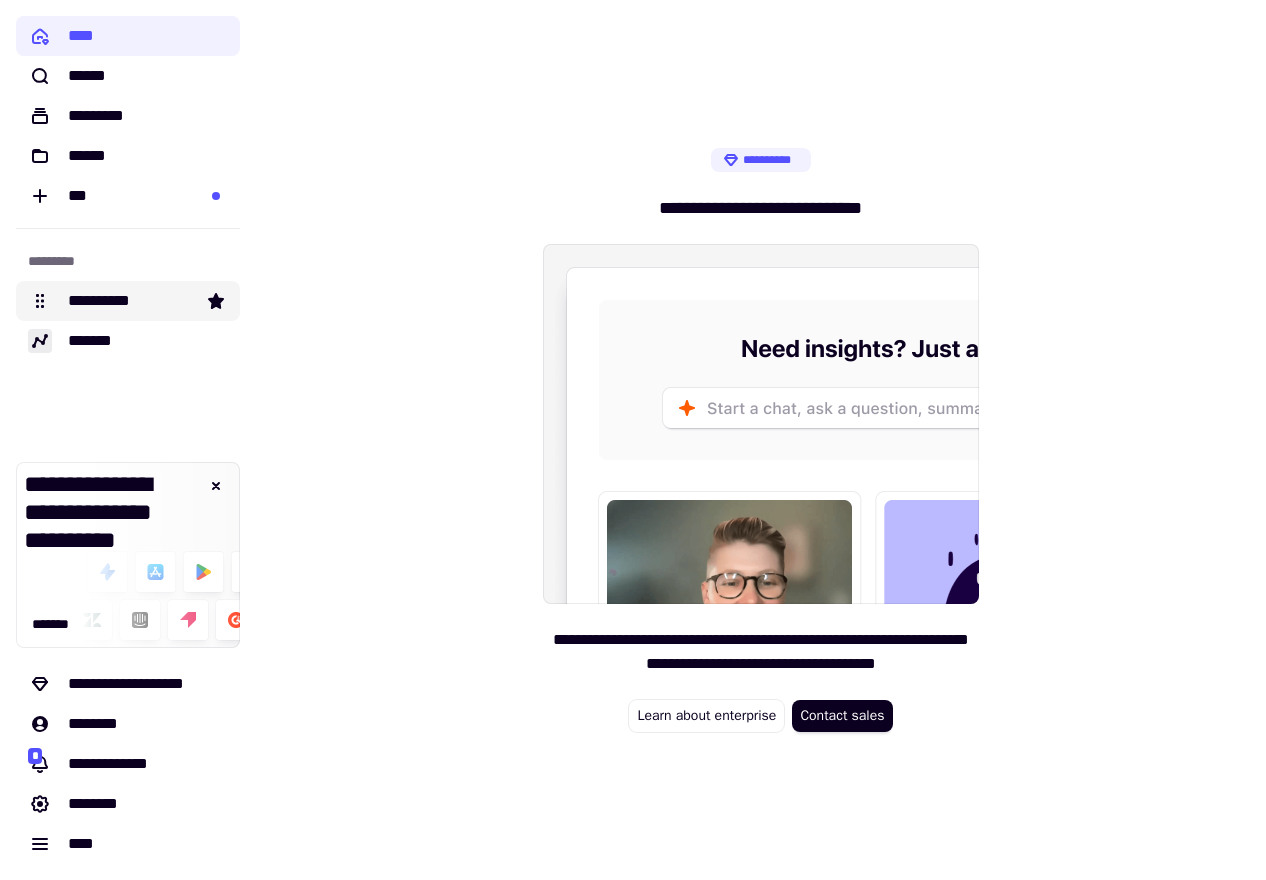click on "**********" 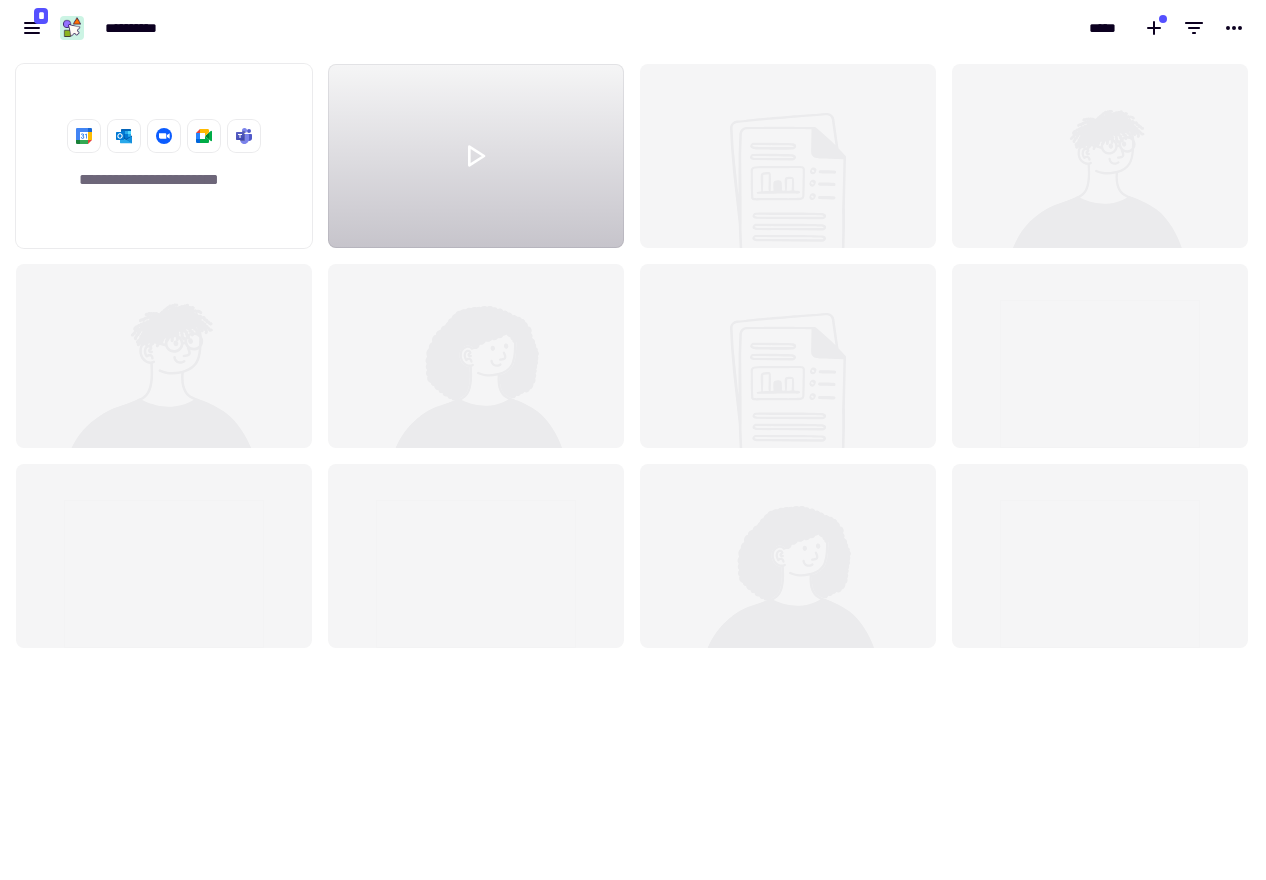 scroll, scrollTop: 1, scrollLeft: 1, axis: both 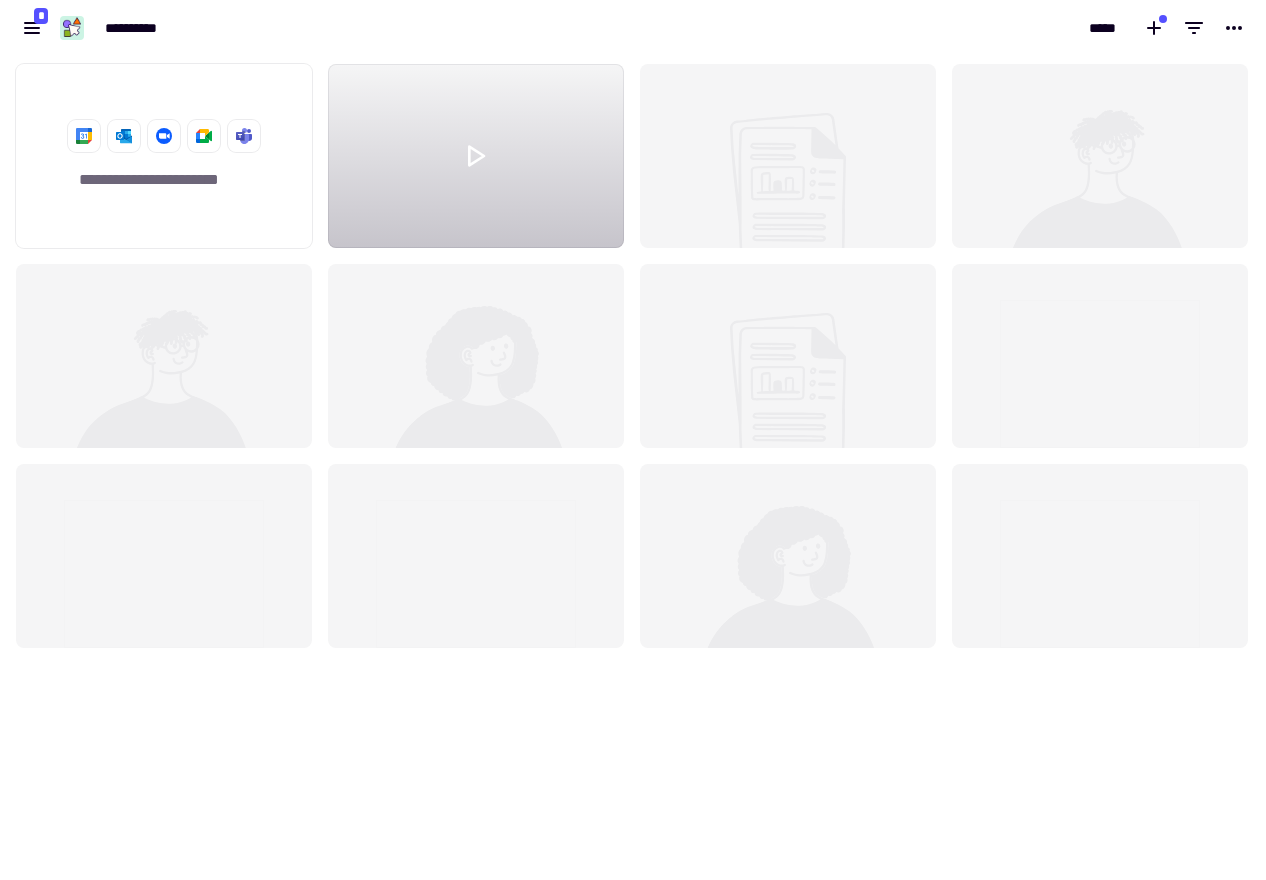 click 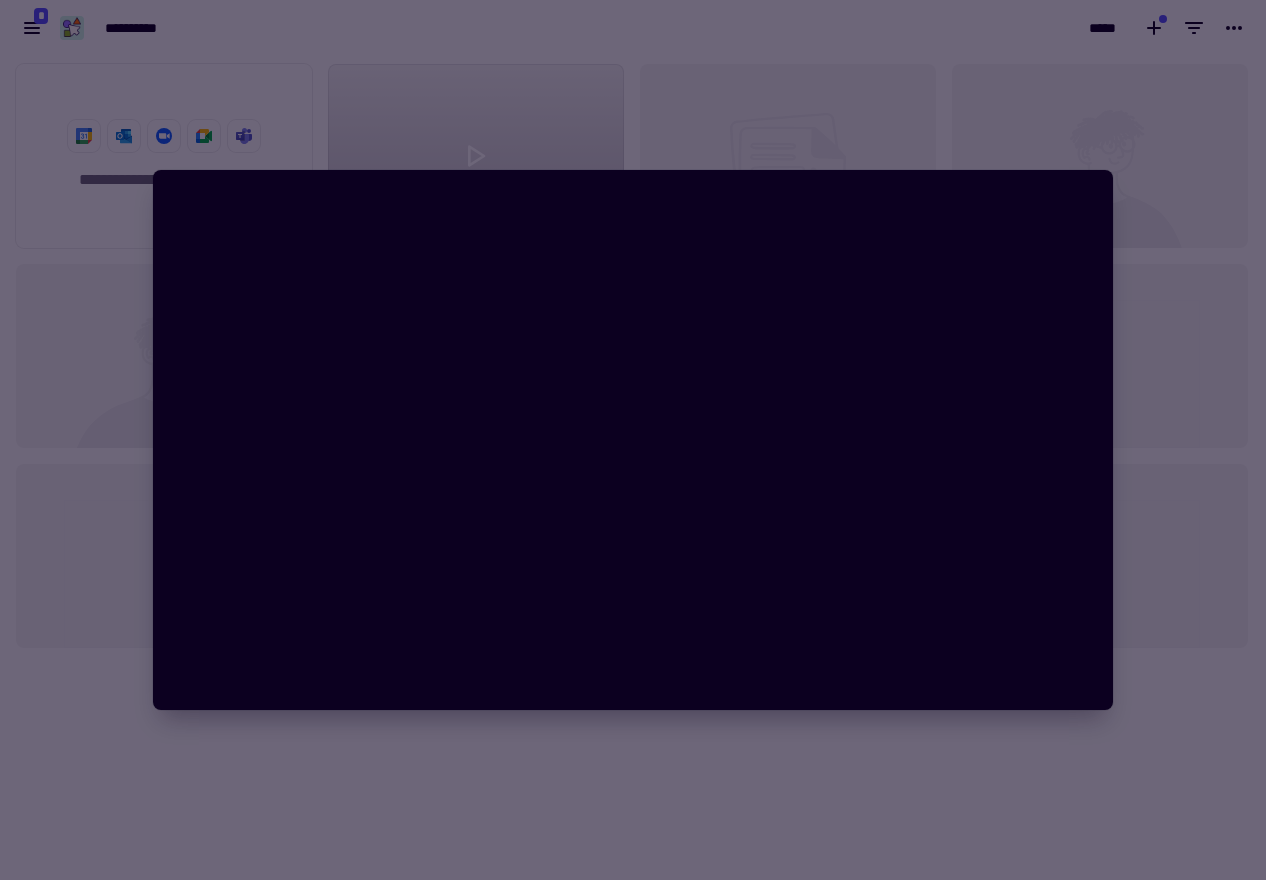 click at bounding box center (633, 440) 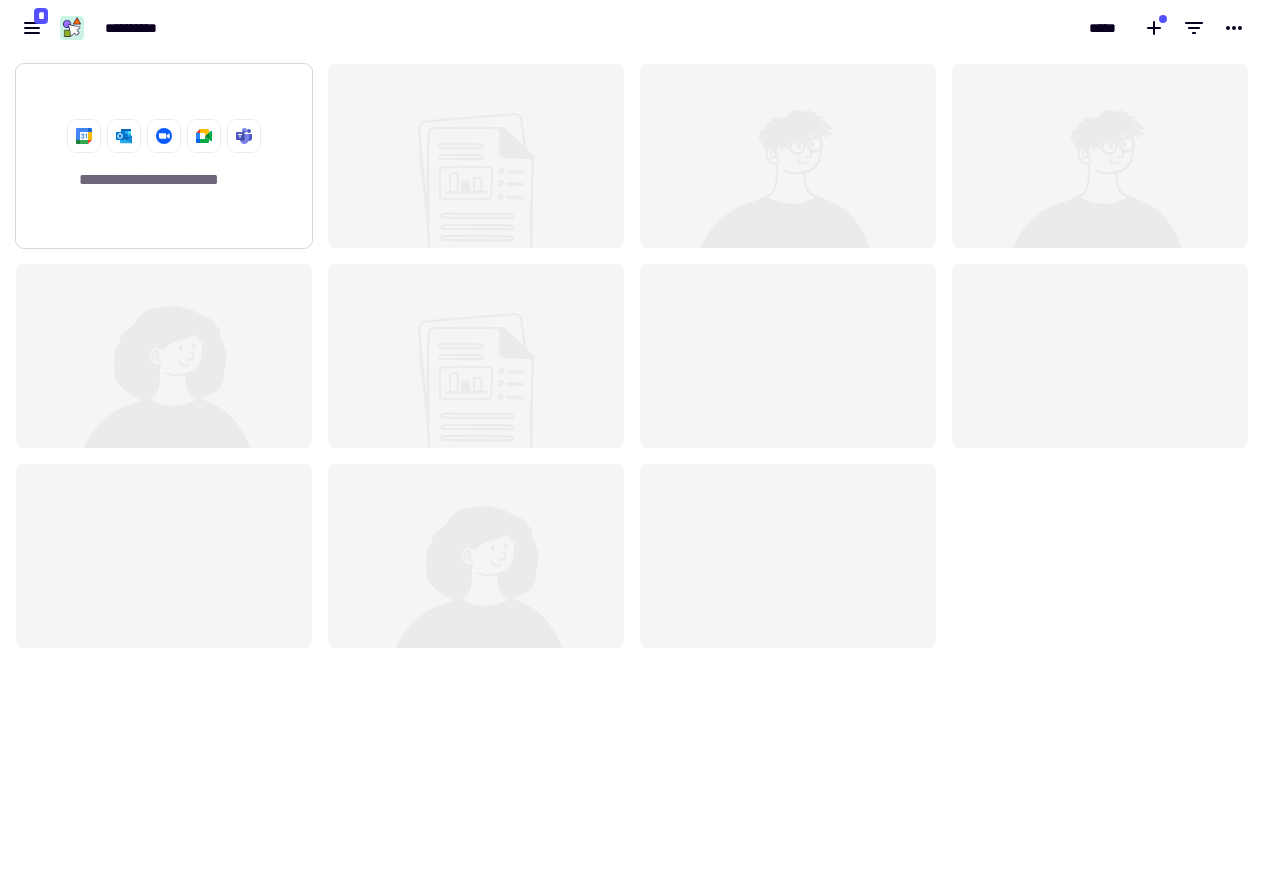 click 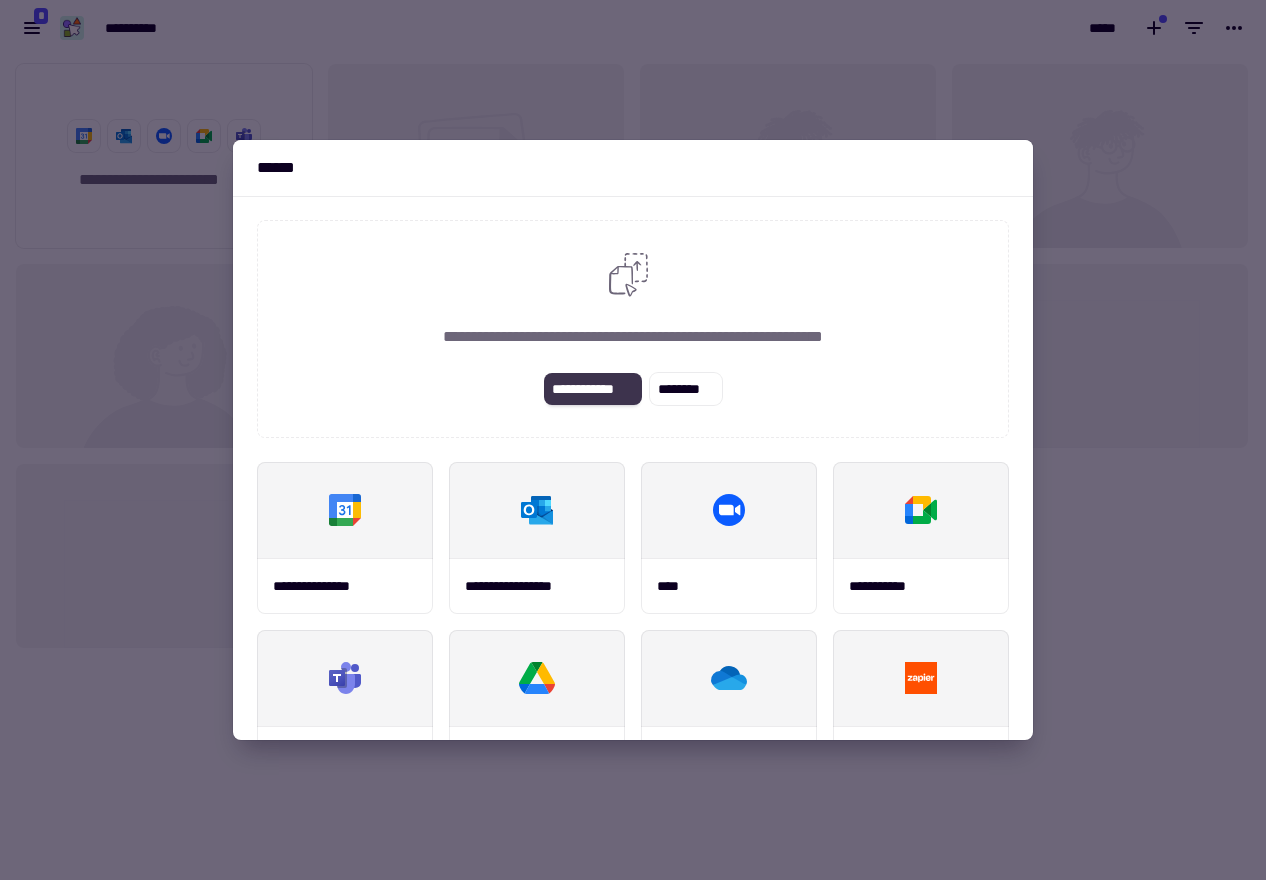 click on "**********" 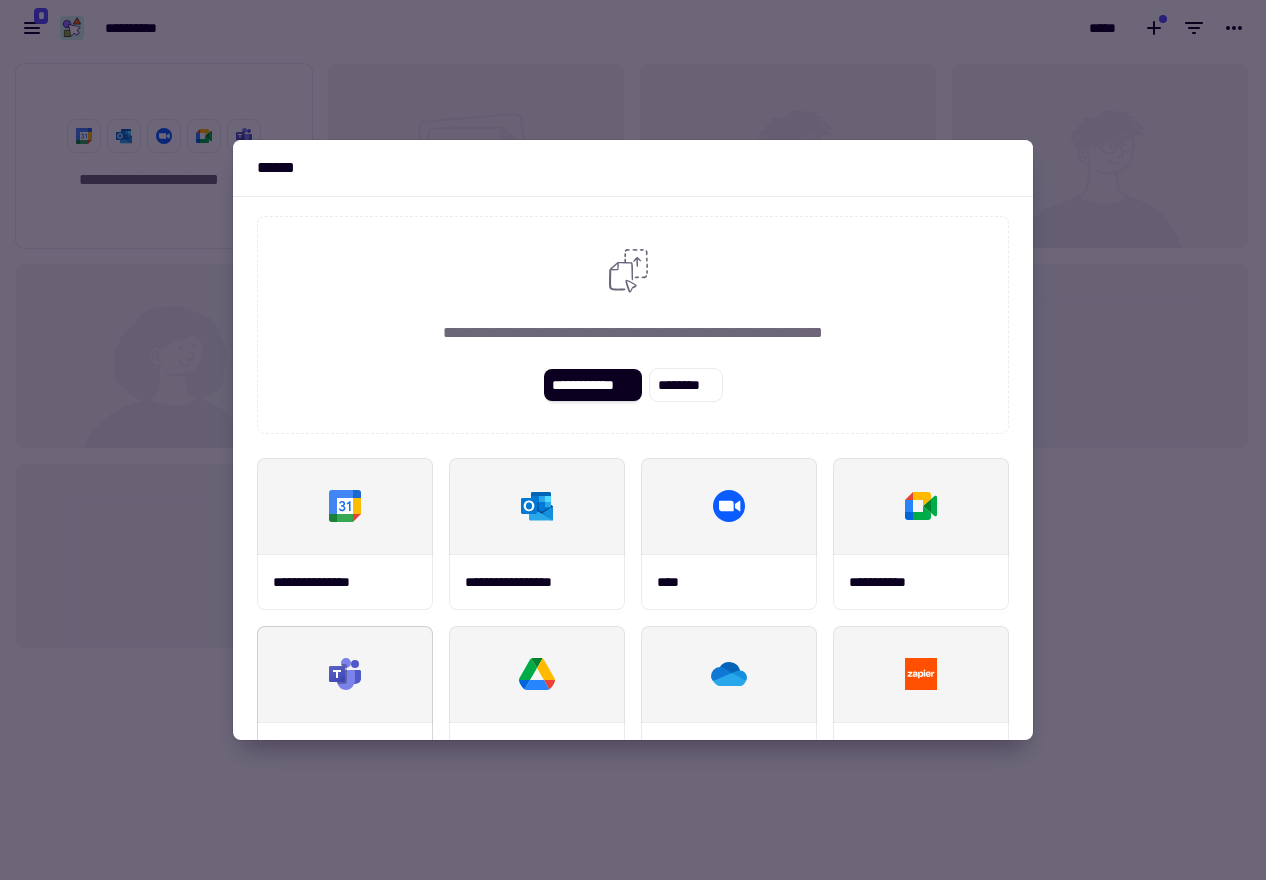 scroll, scrollTop: 0, scrollLeft: 0, axis: both 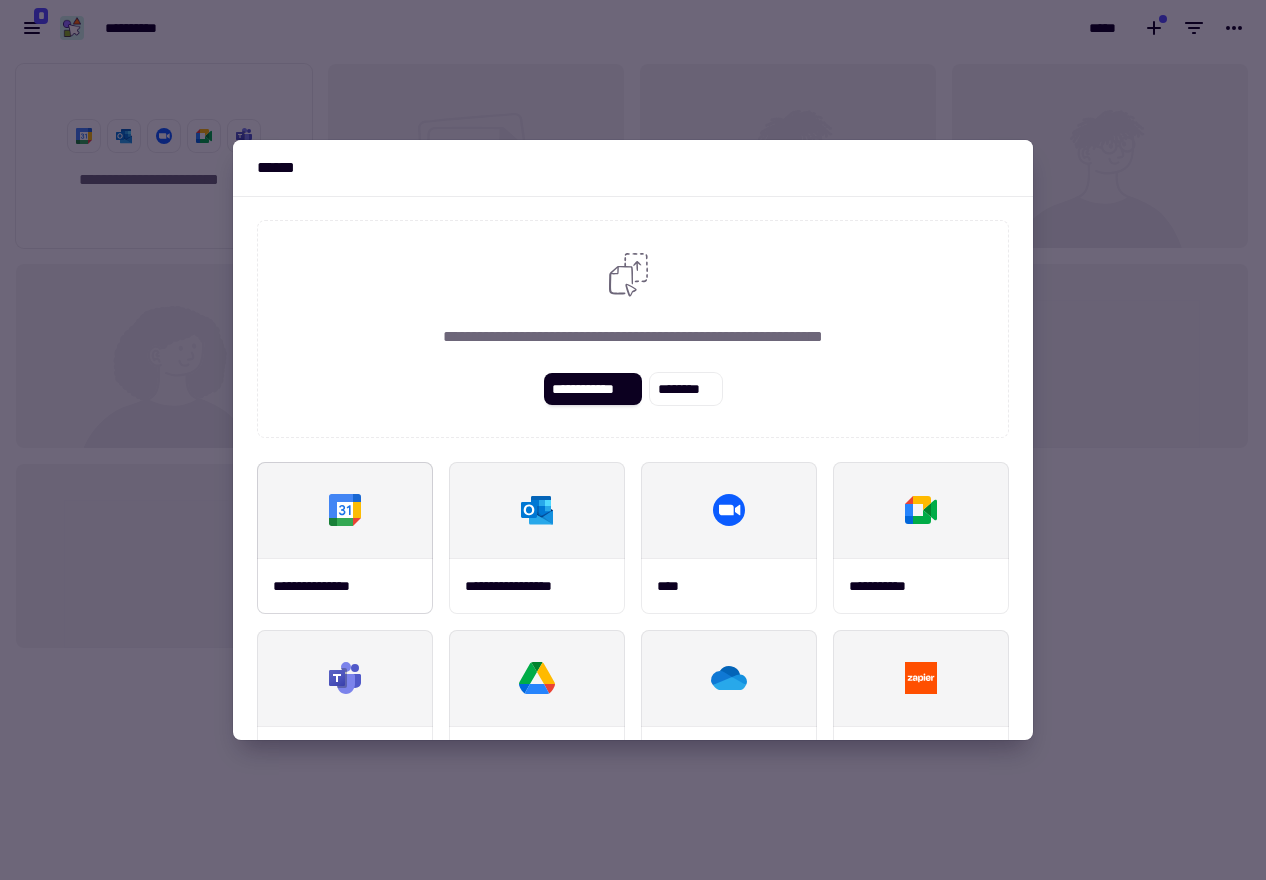type 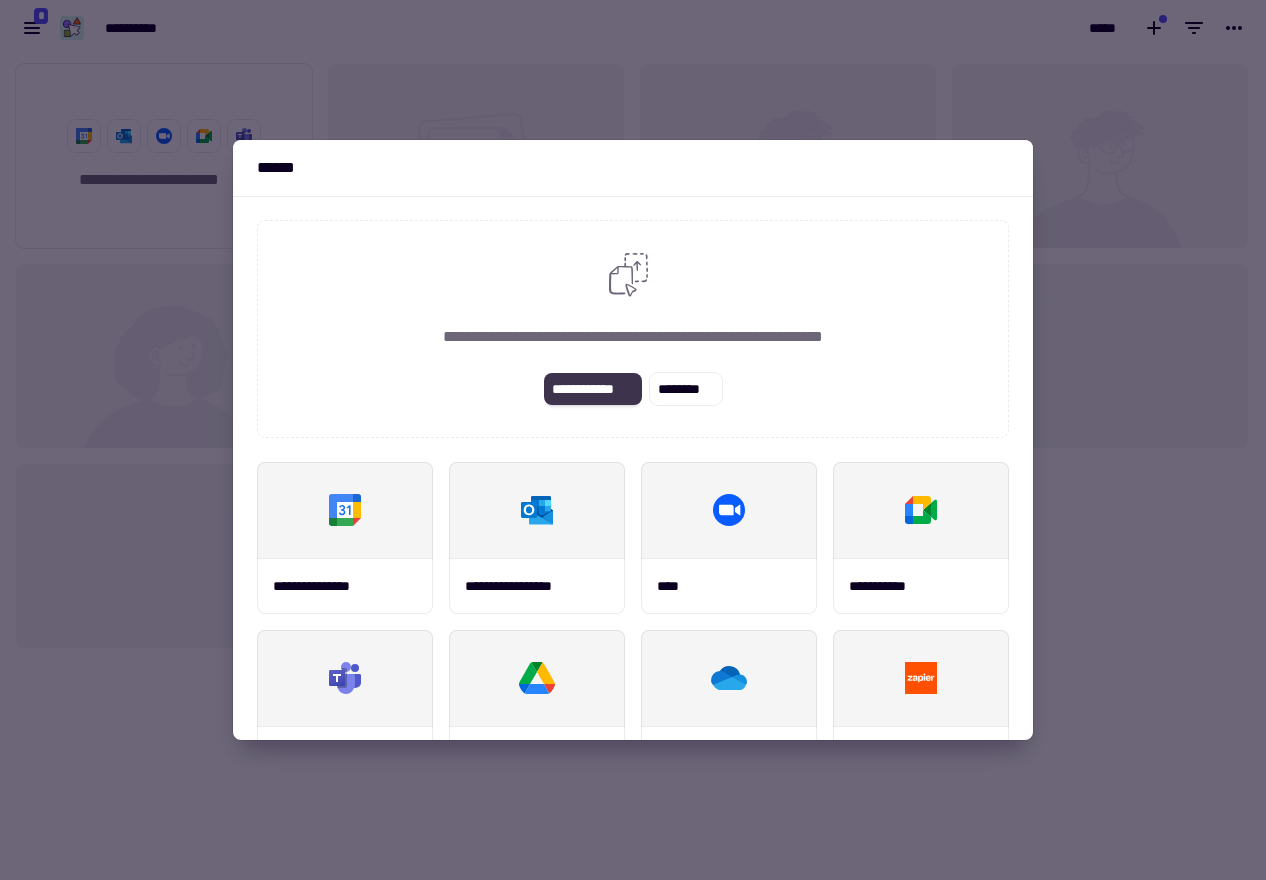 click on "**********" 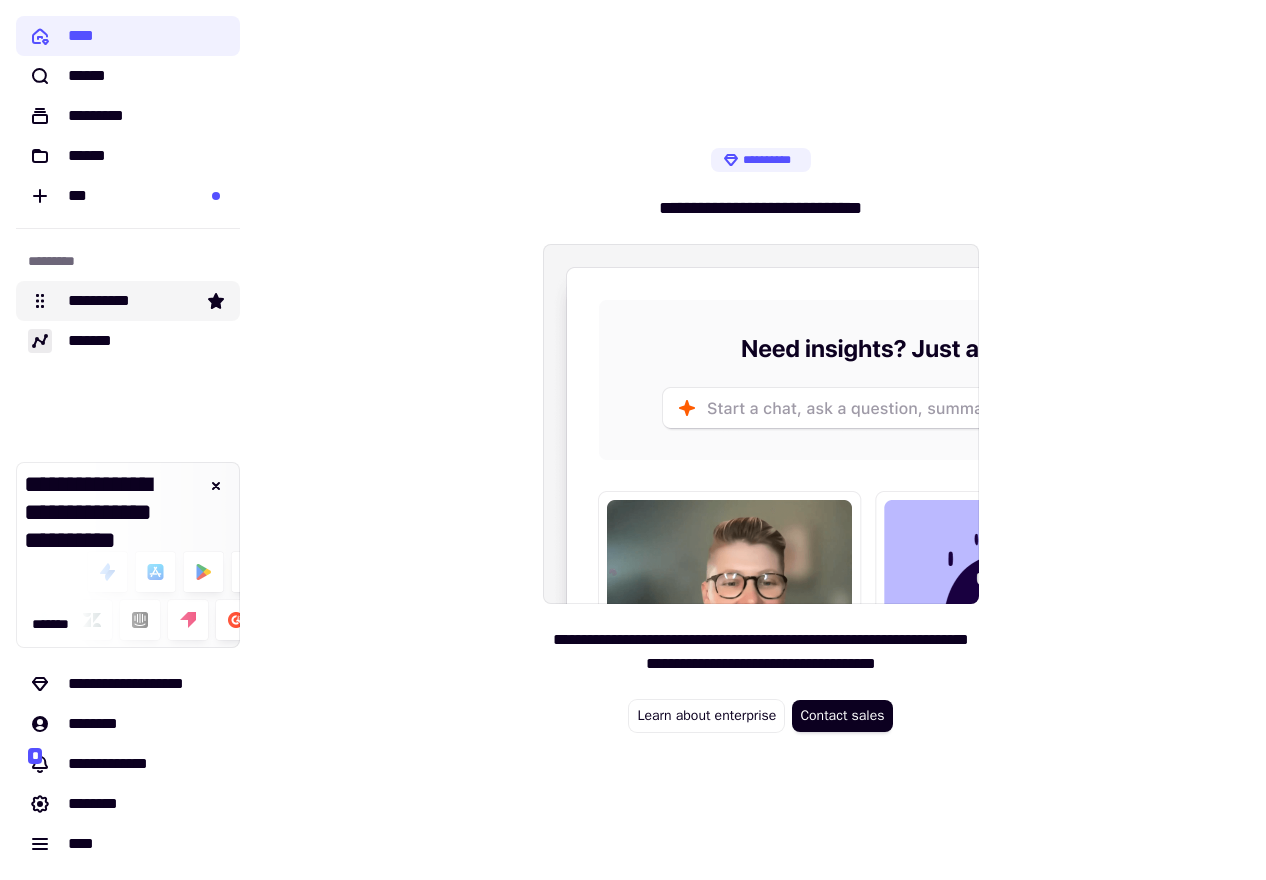 click on "**********" 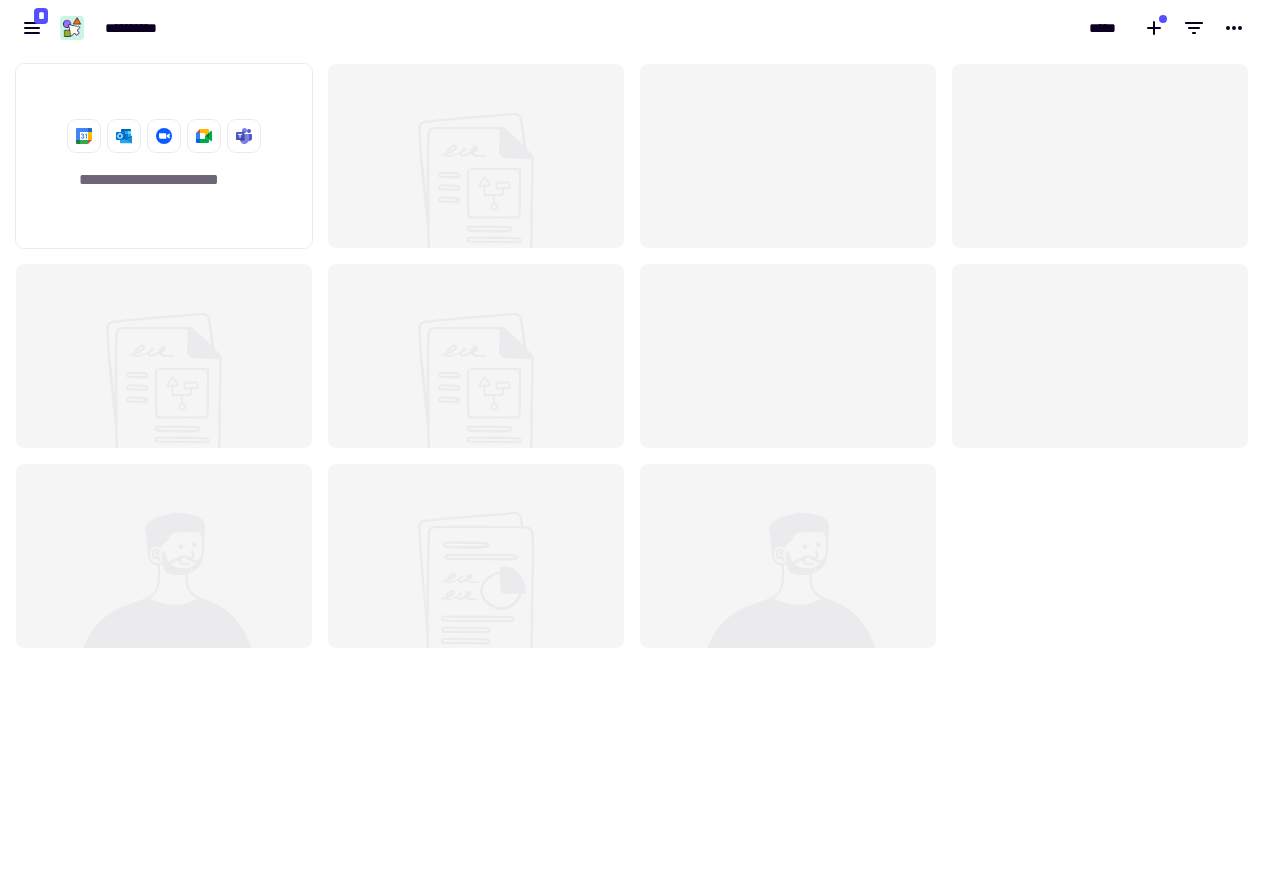scroll, scrollTop: 1, scrollLeft: 1, axis: both 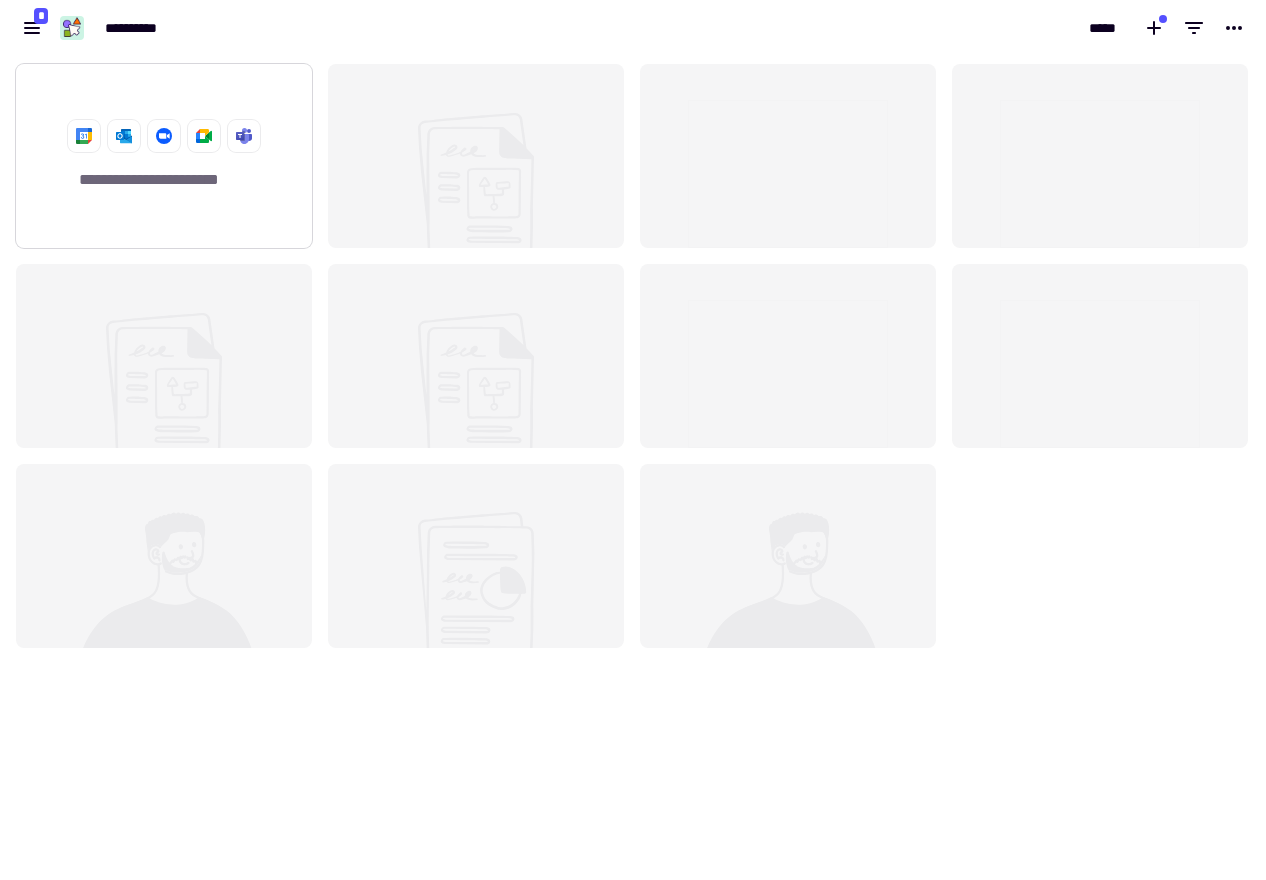 click on "**********" 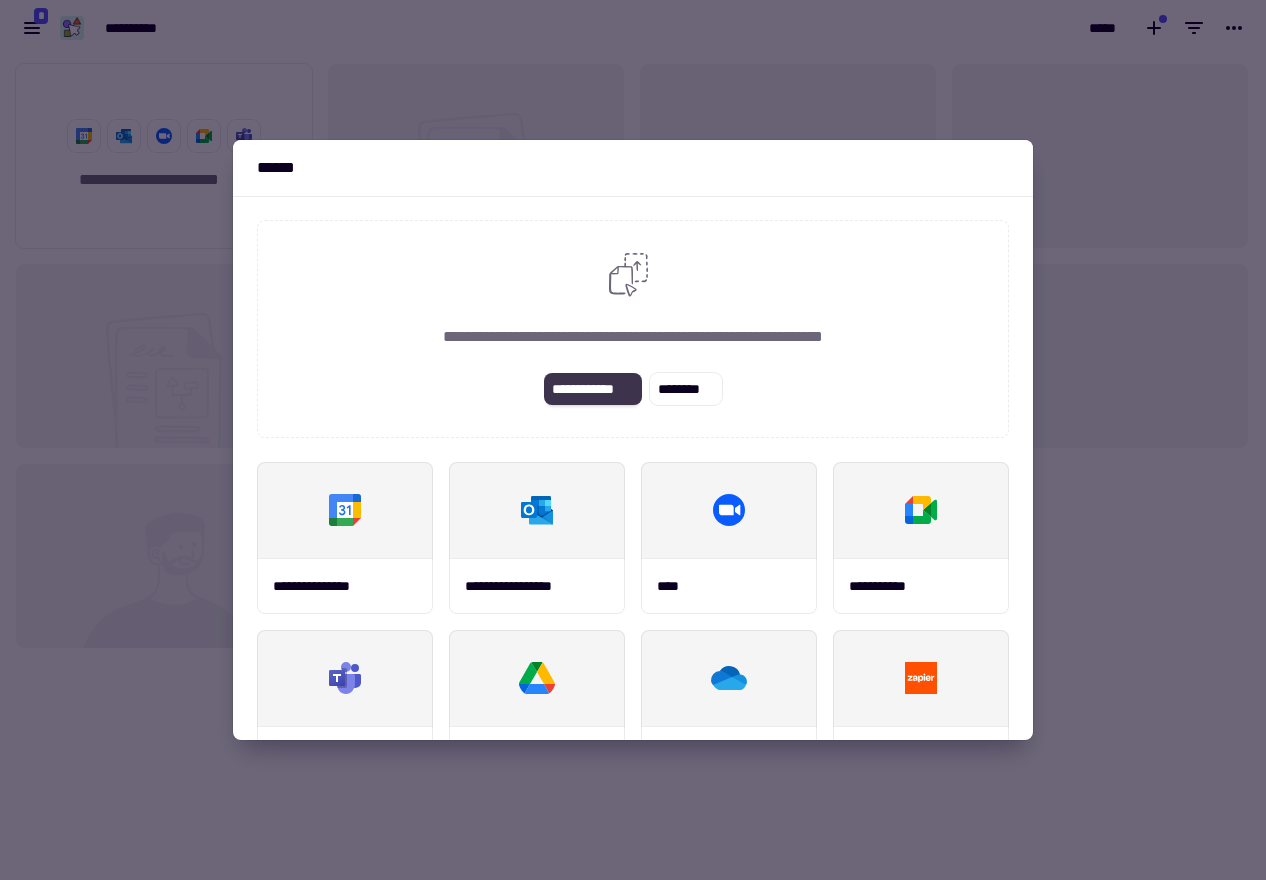 click on "**********" 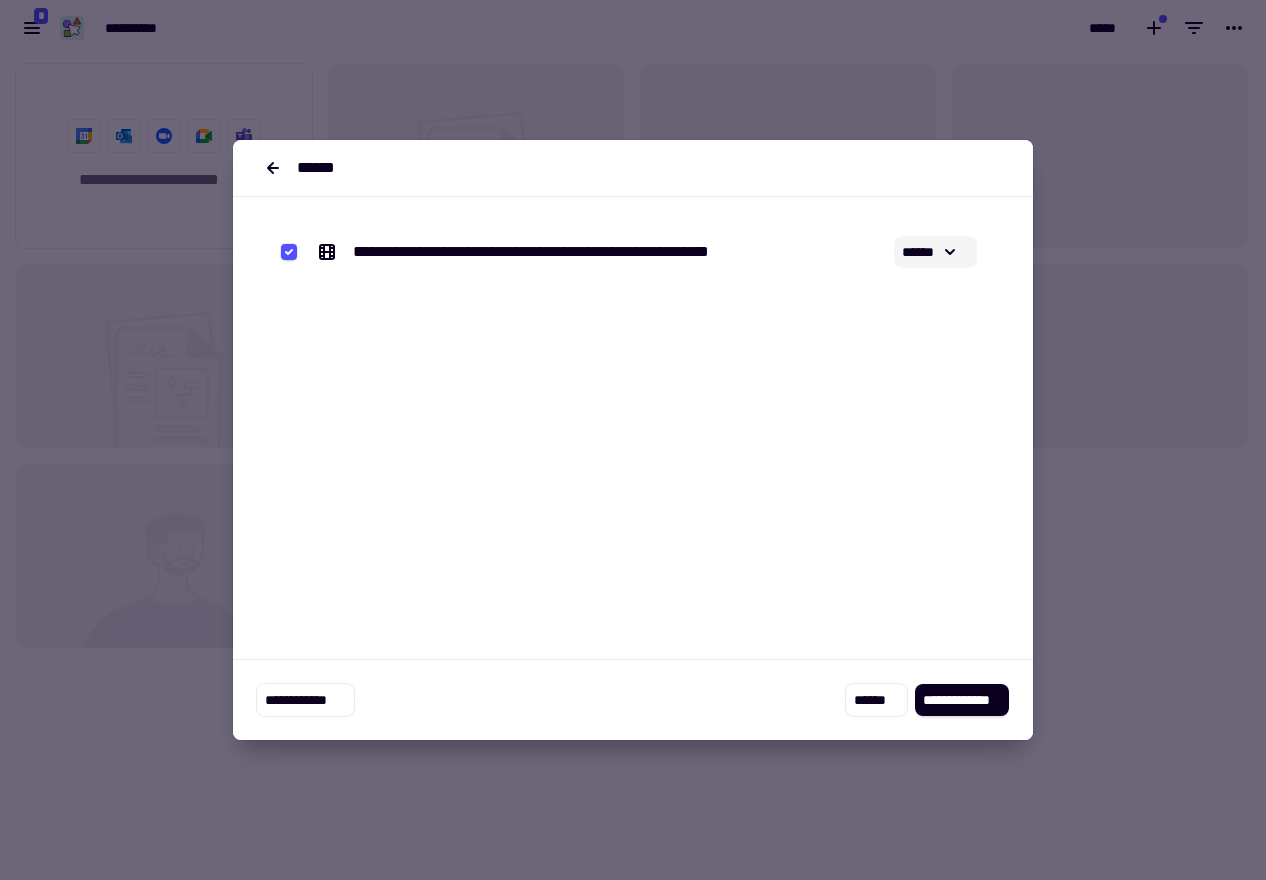 click 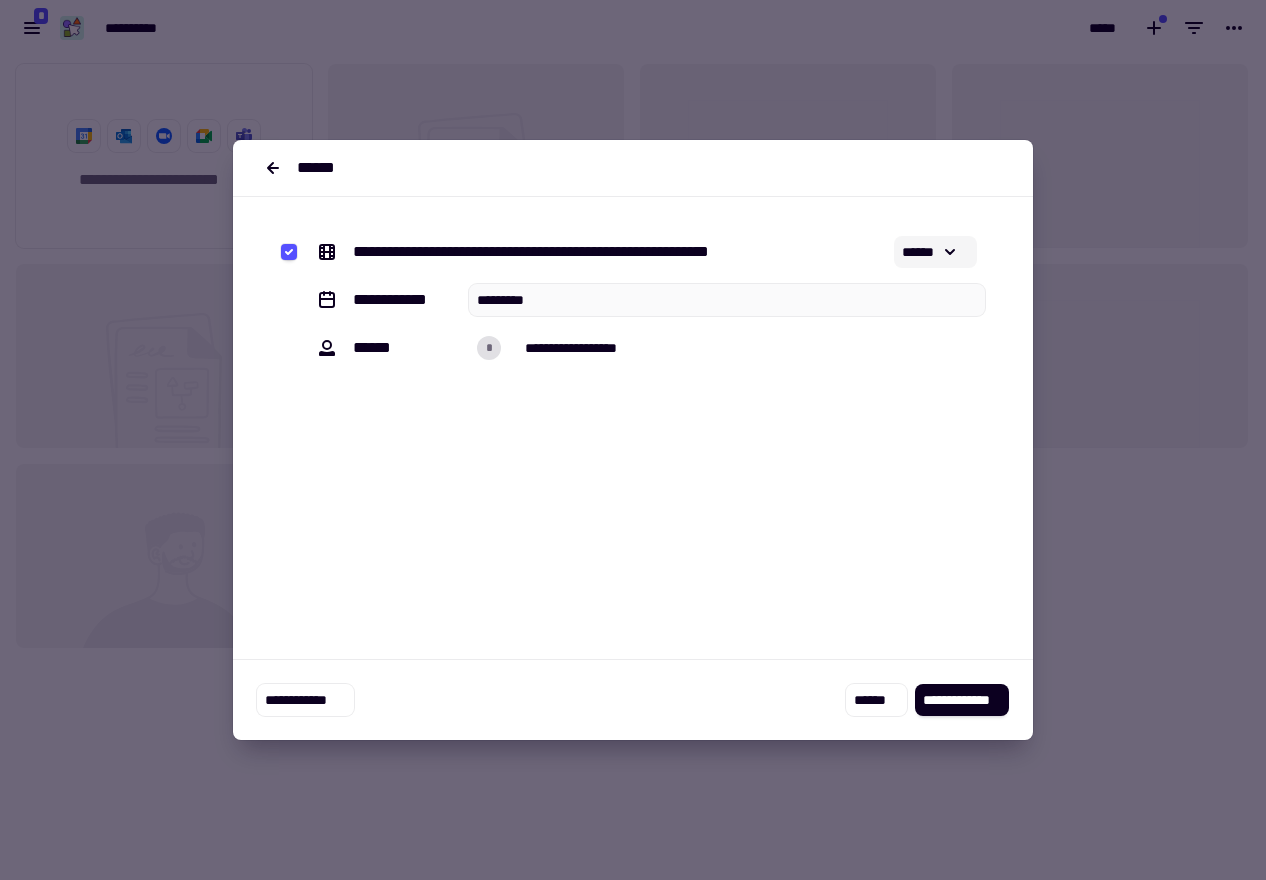 click 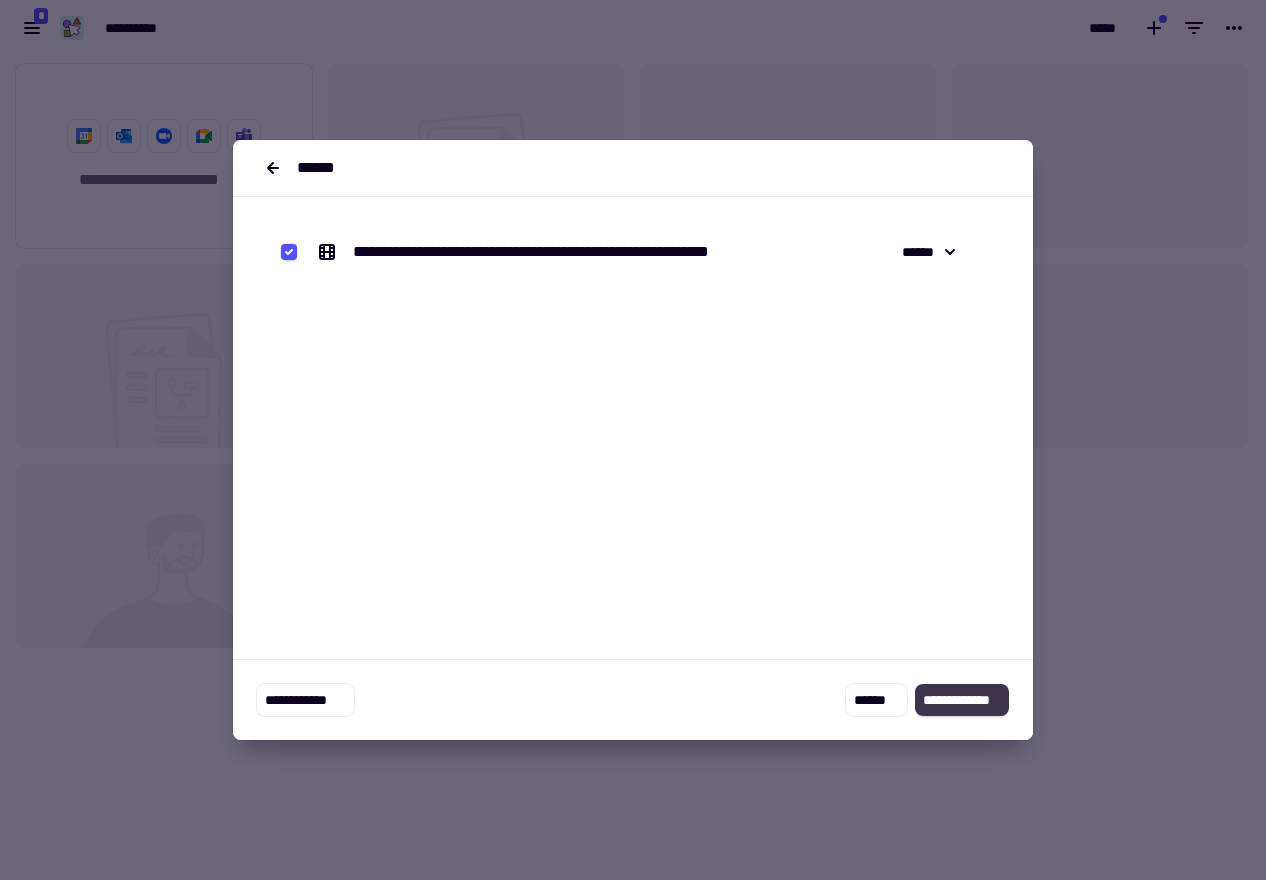 click on "**********" 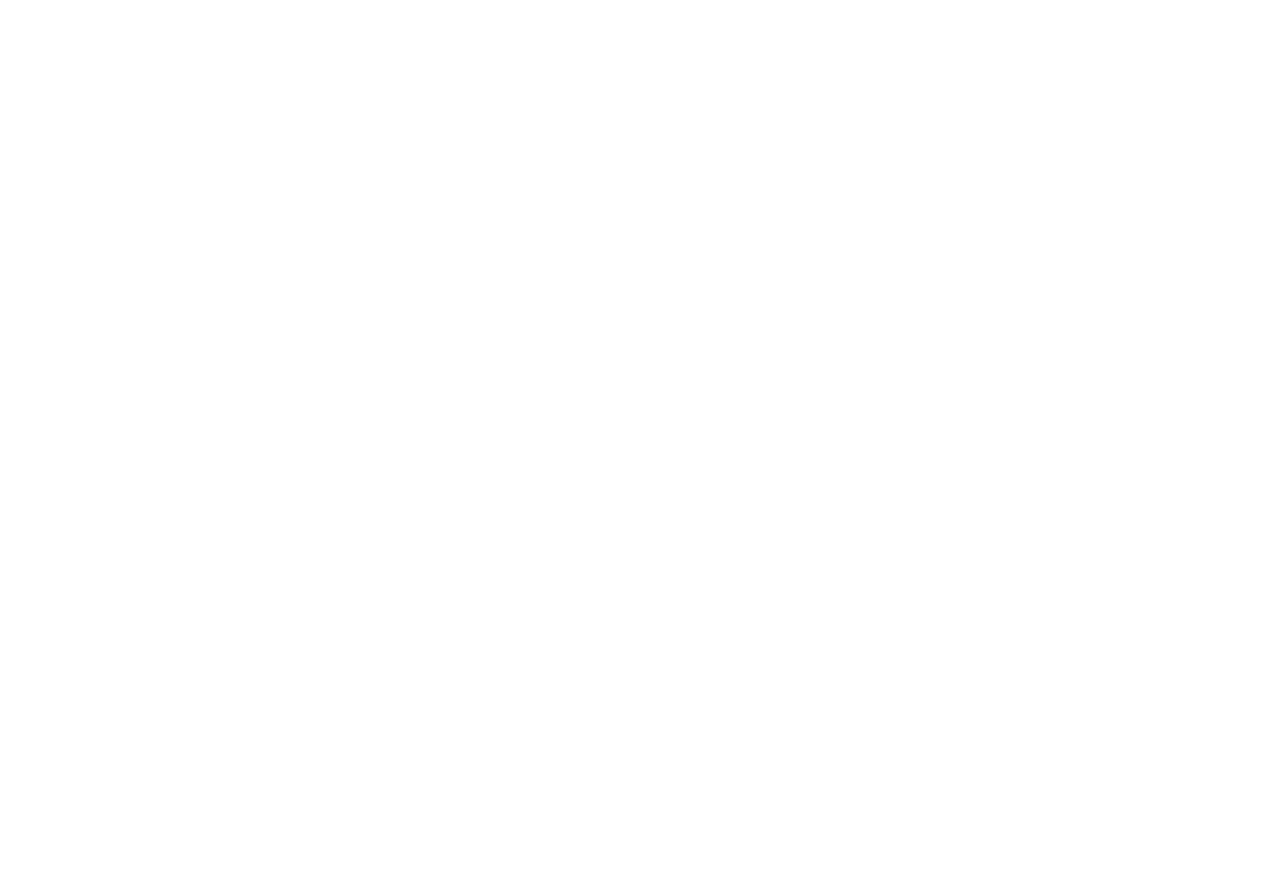 scroll, scrollTop: 0, scrollLeft: 0, axis: both 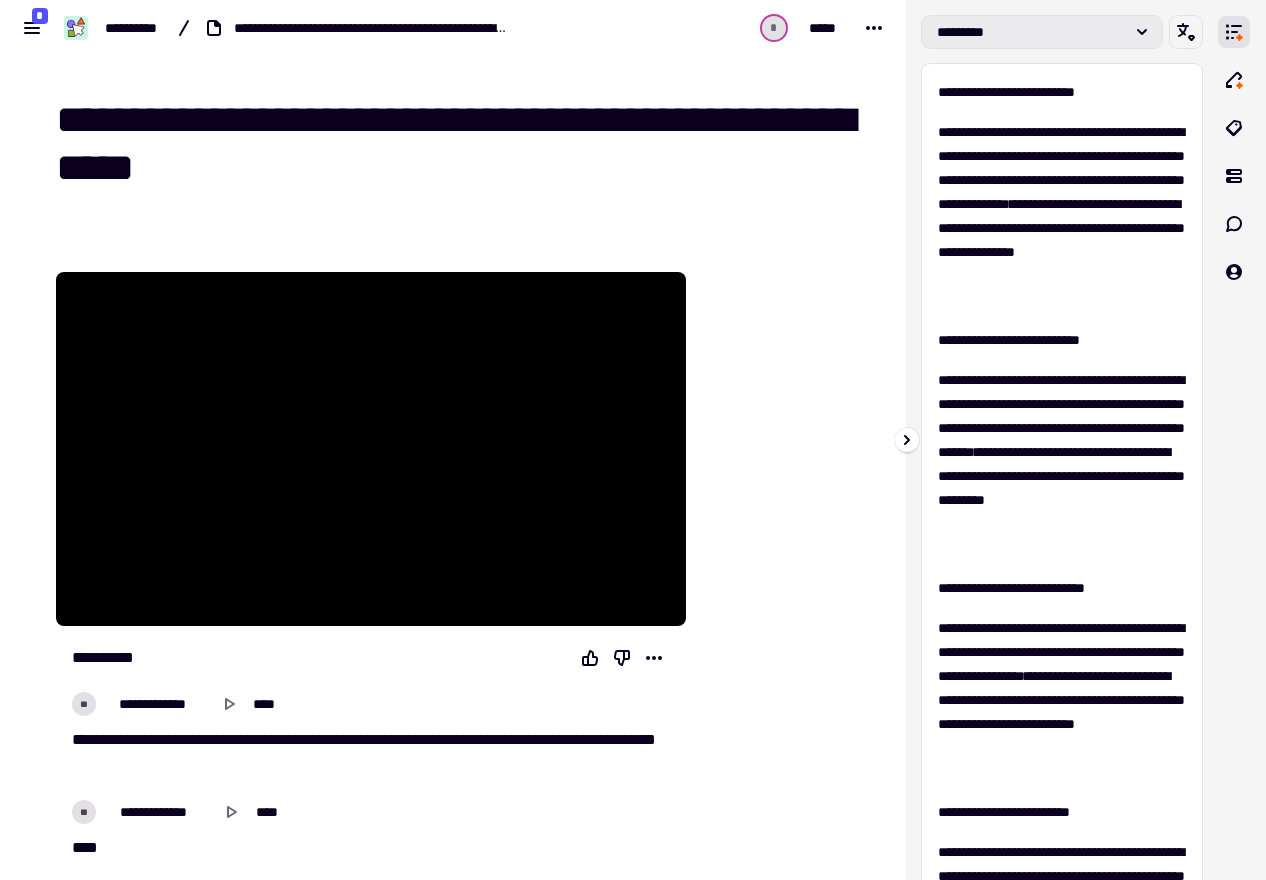 click on "*********" 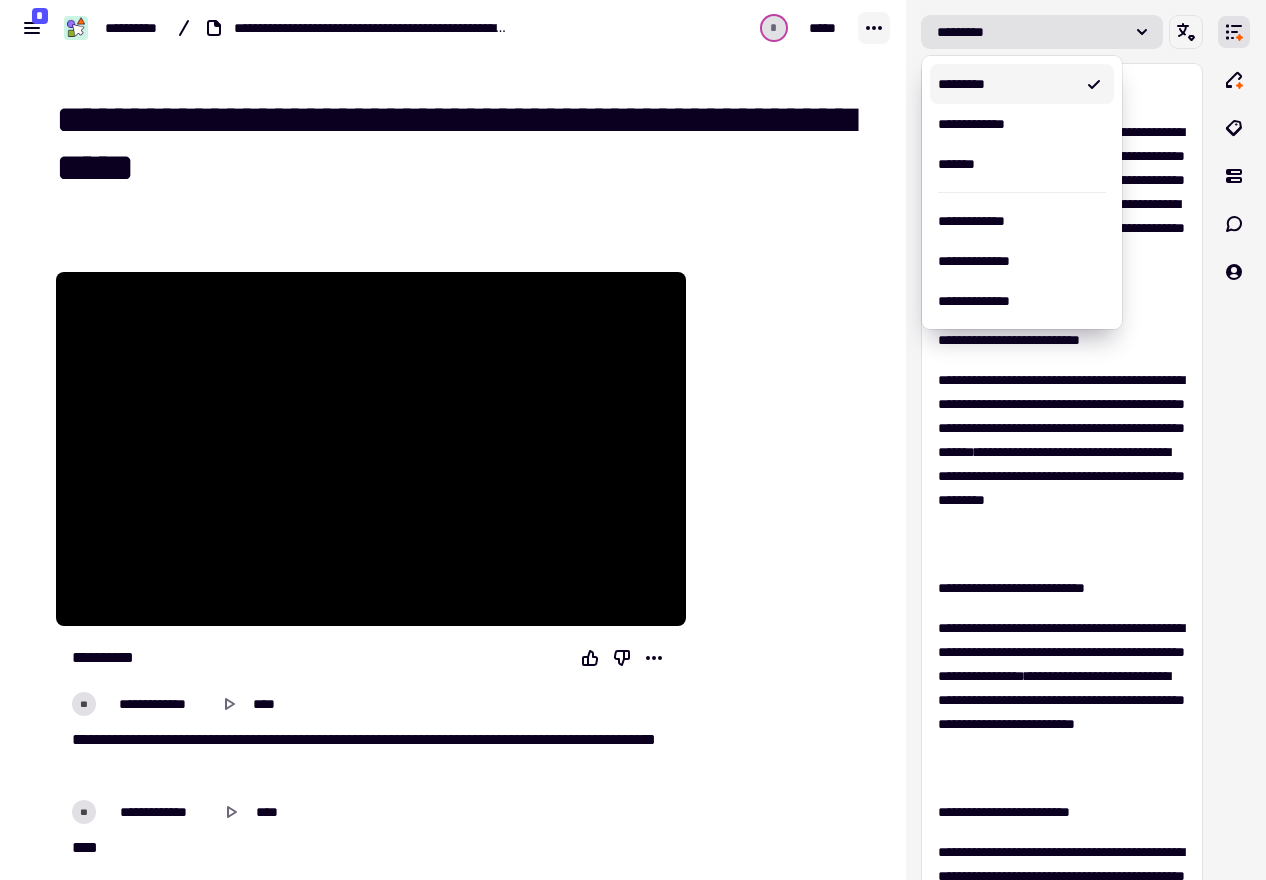 click 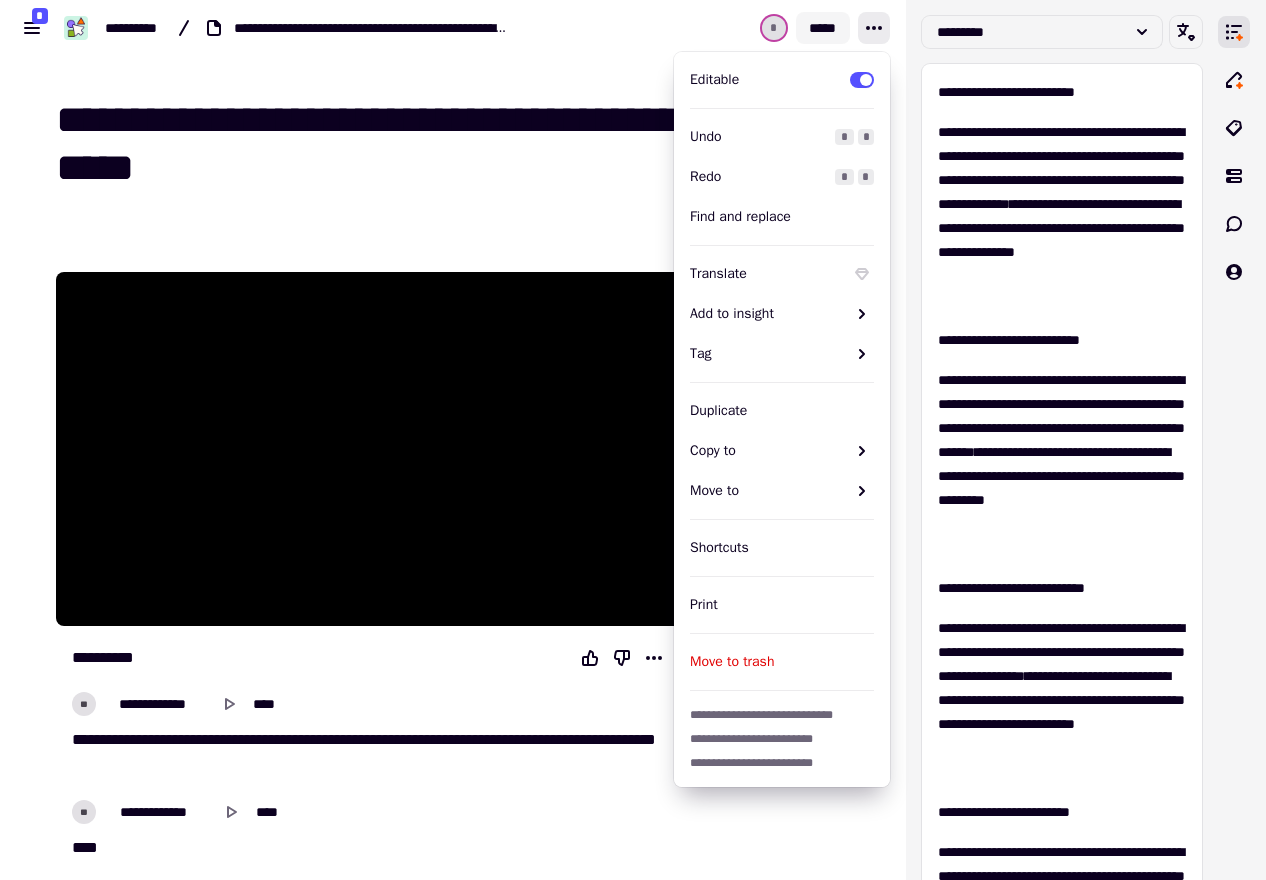click on "*****" 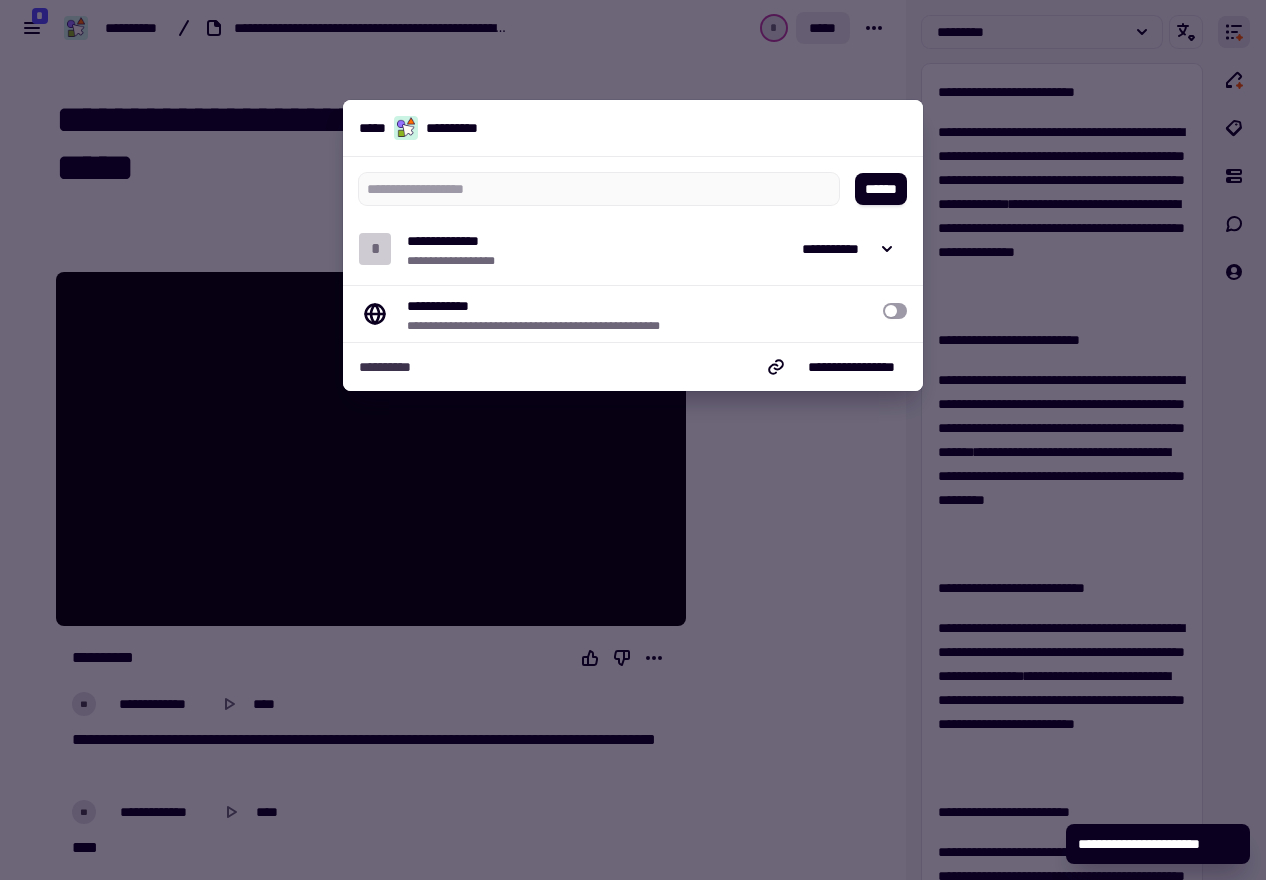 click at bounding box center [633, 440] 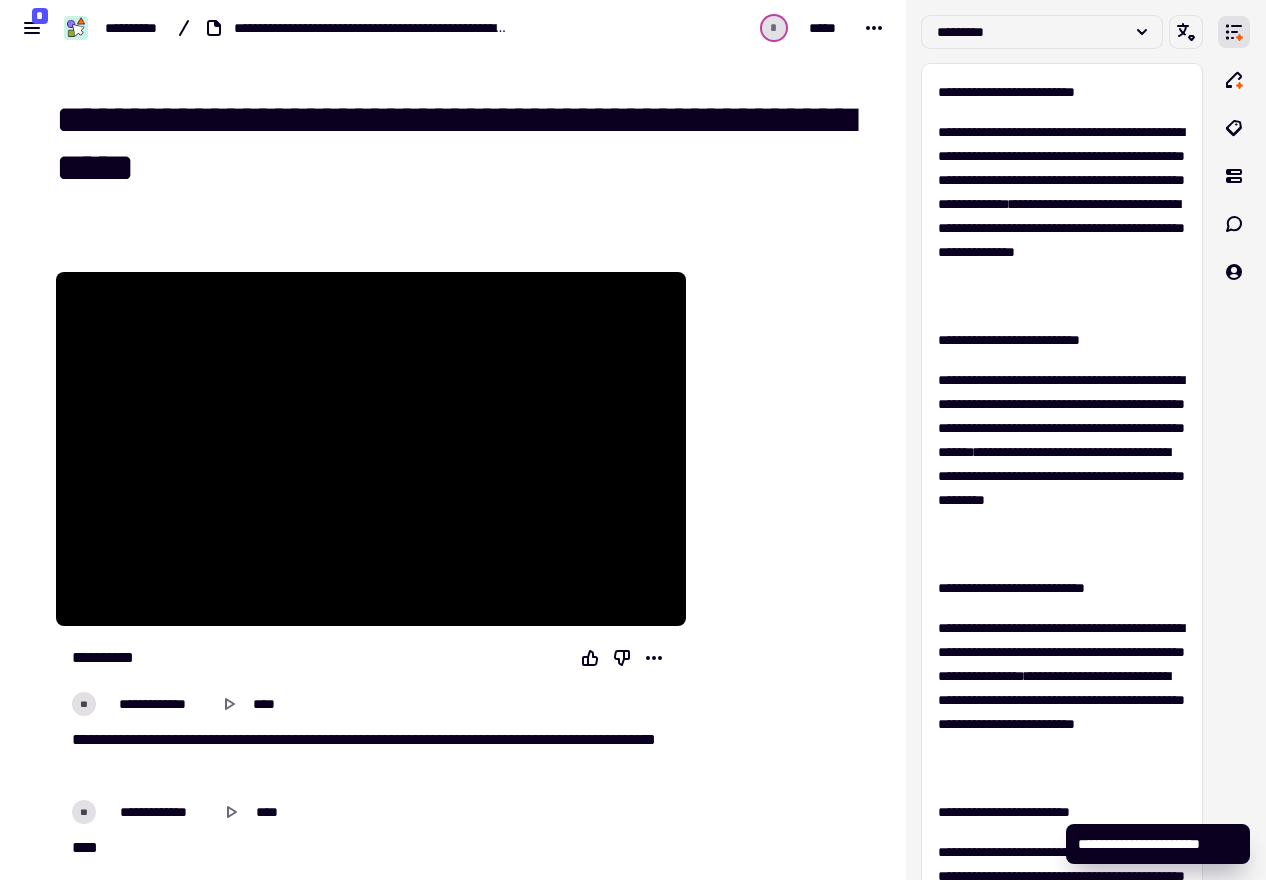 click on "*" at bounding box center (774, 28) 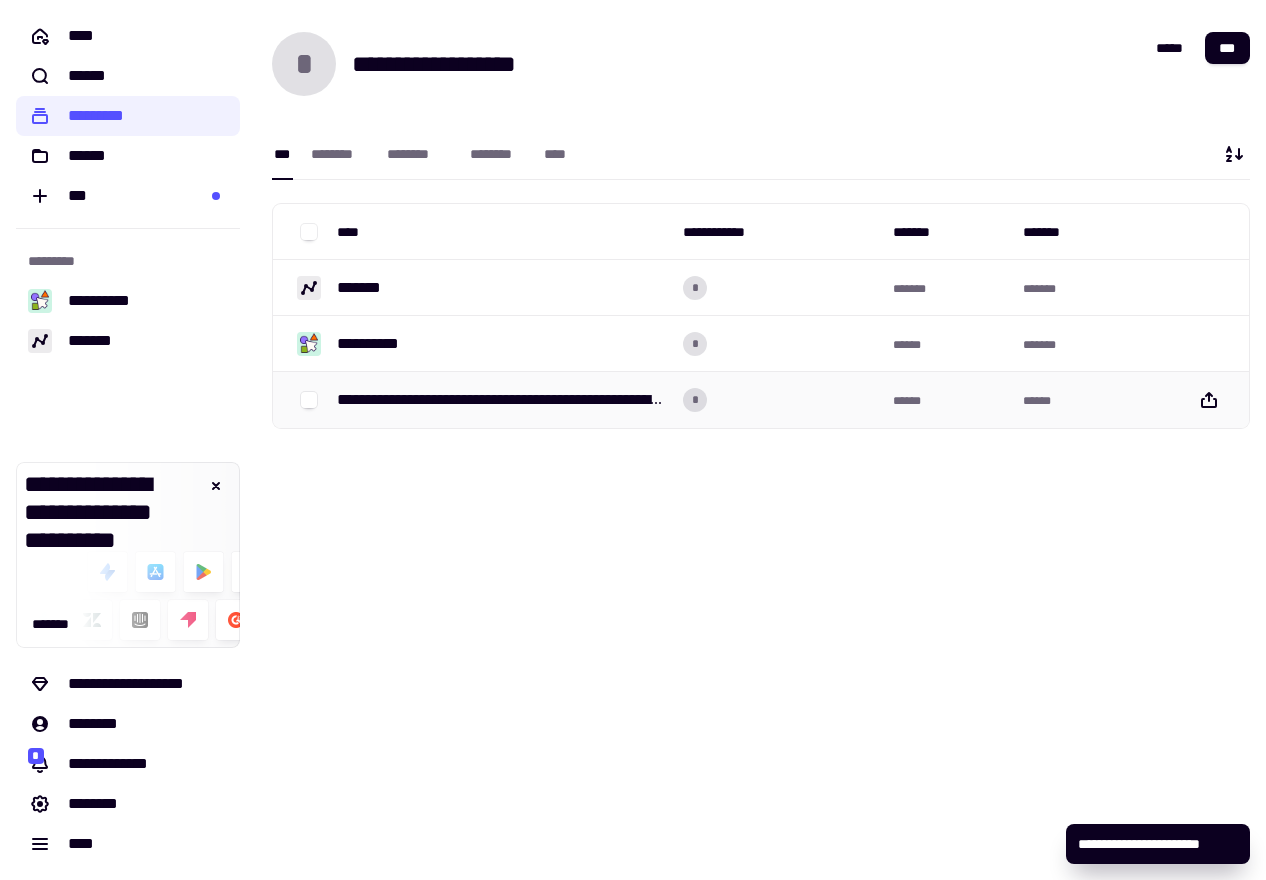 click on "**********" at bounding box center [502, 400] 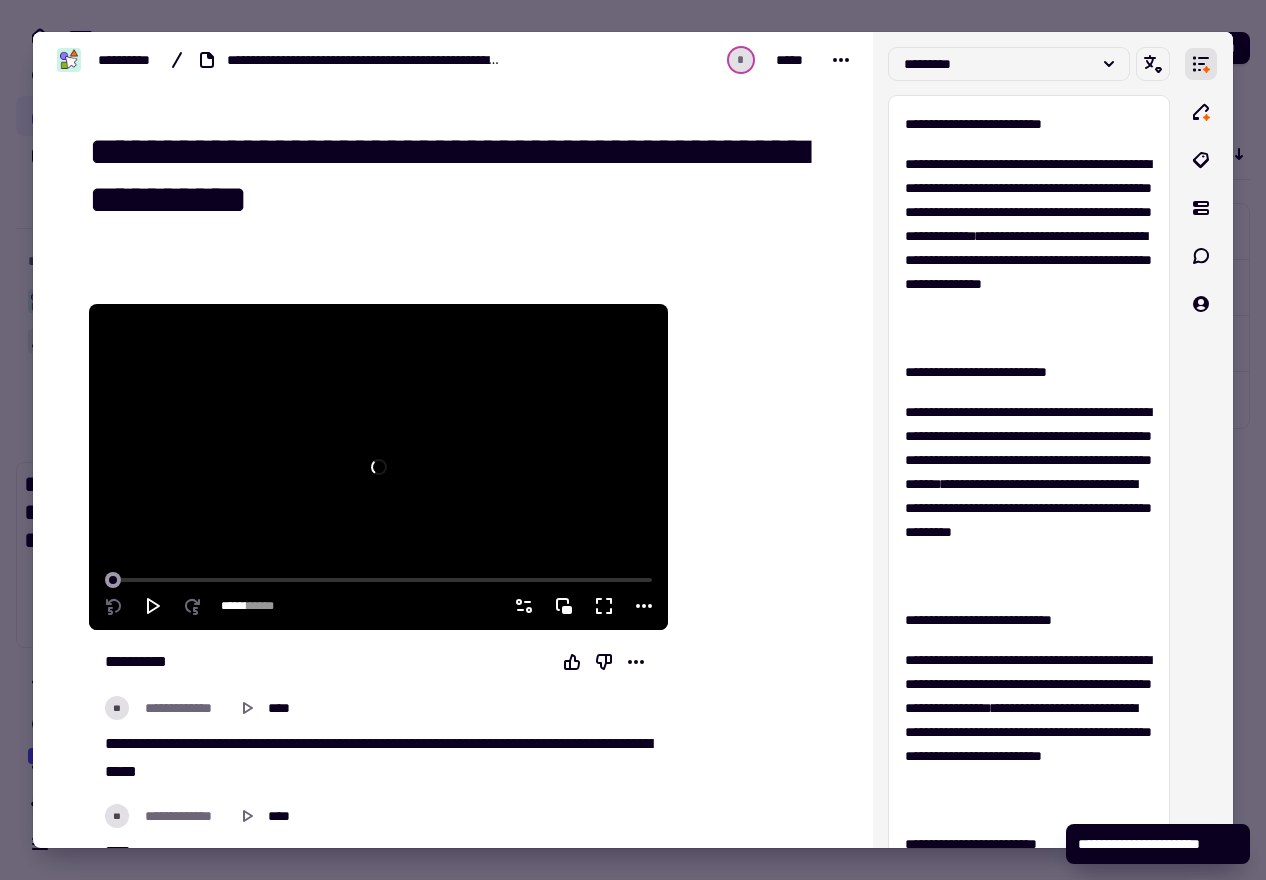 click at bounding box center (378, 467) 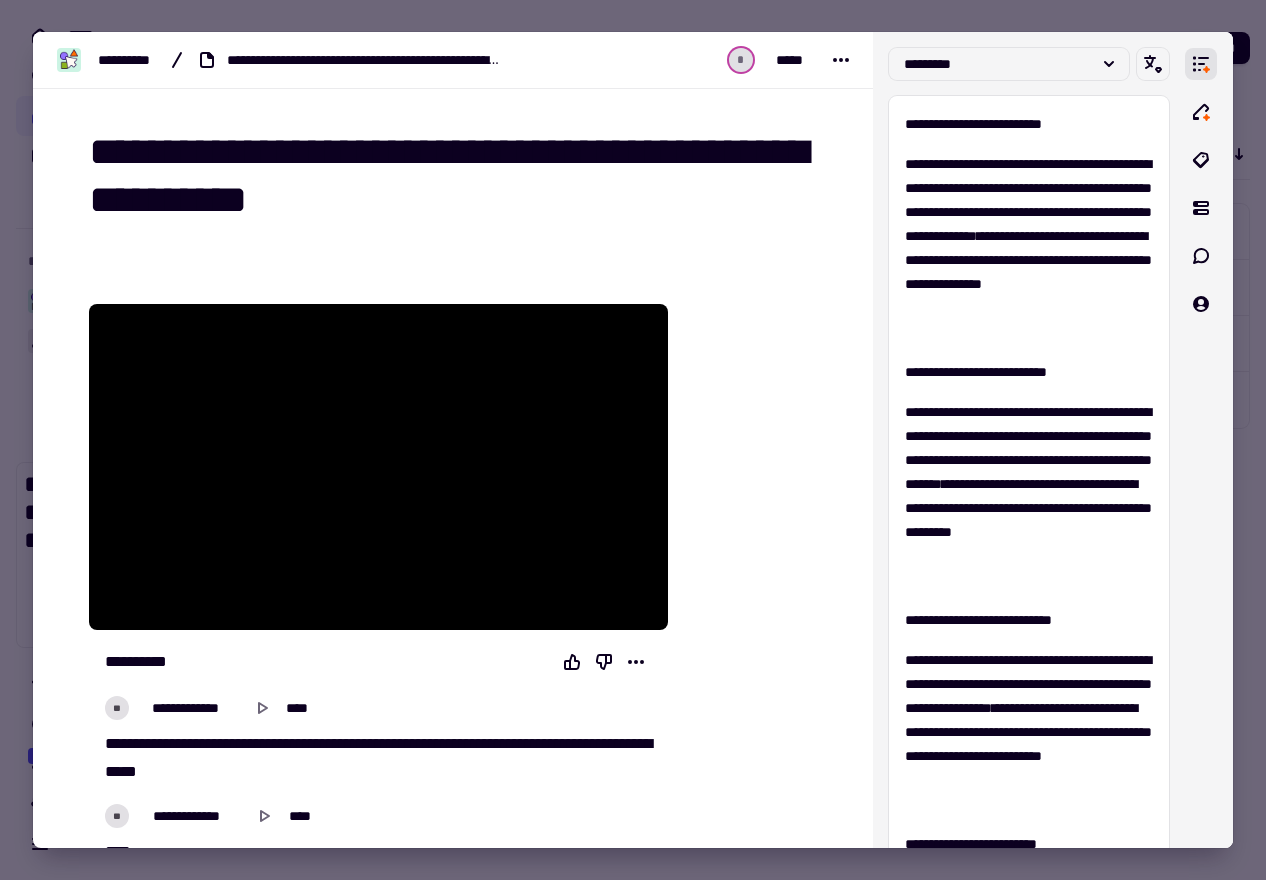 scroll, scrollTop: 243, scrollLeft: 0, axis: vertical 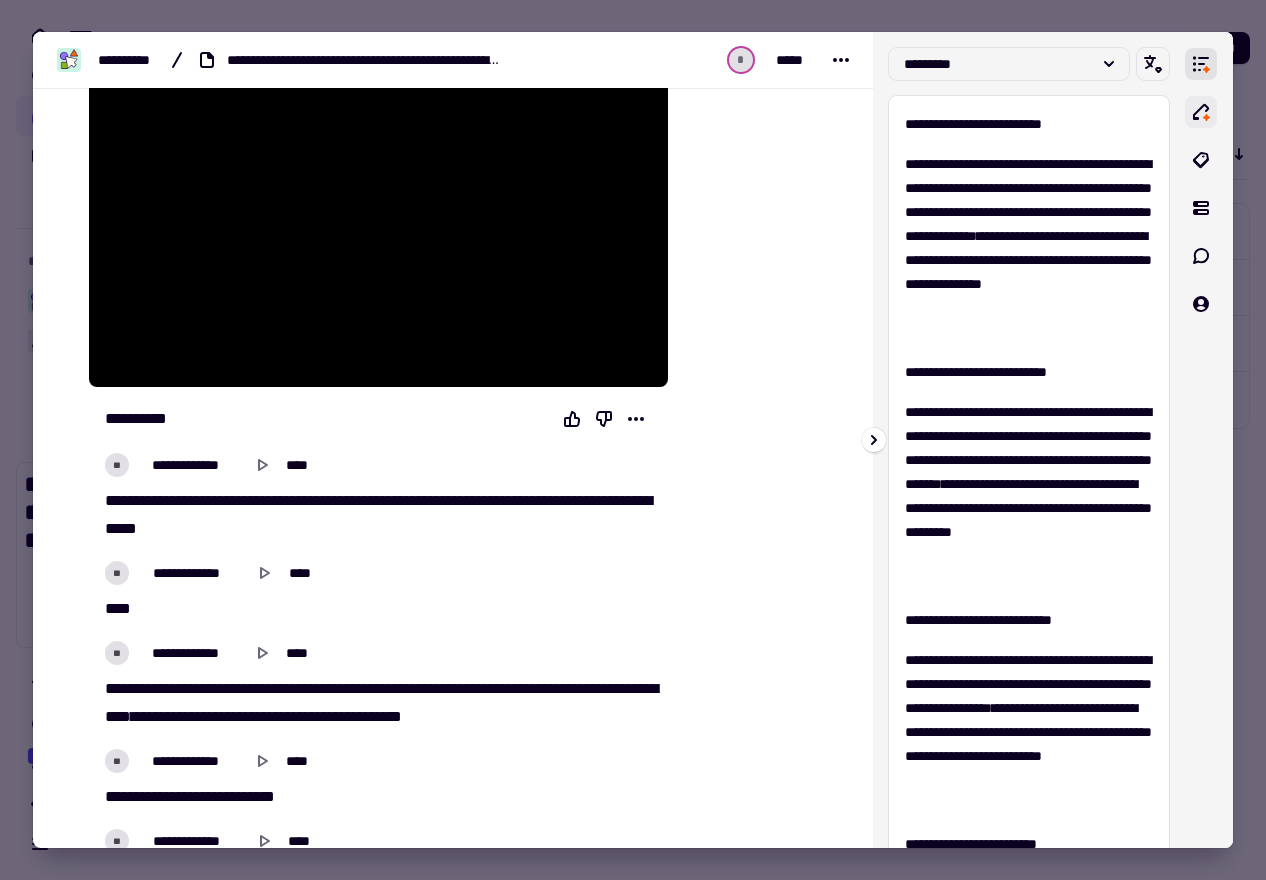 drag, startPoint x: 1204, startPoint y: 106, endPoint x: 1204, endPoint y: 122, distance: 16 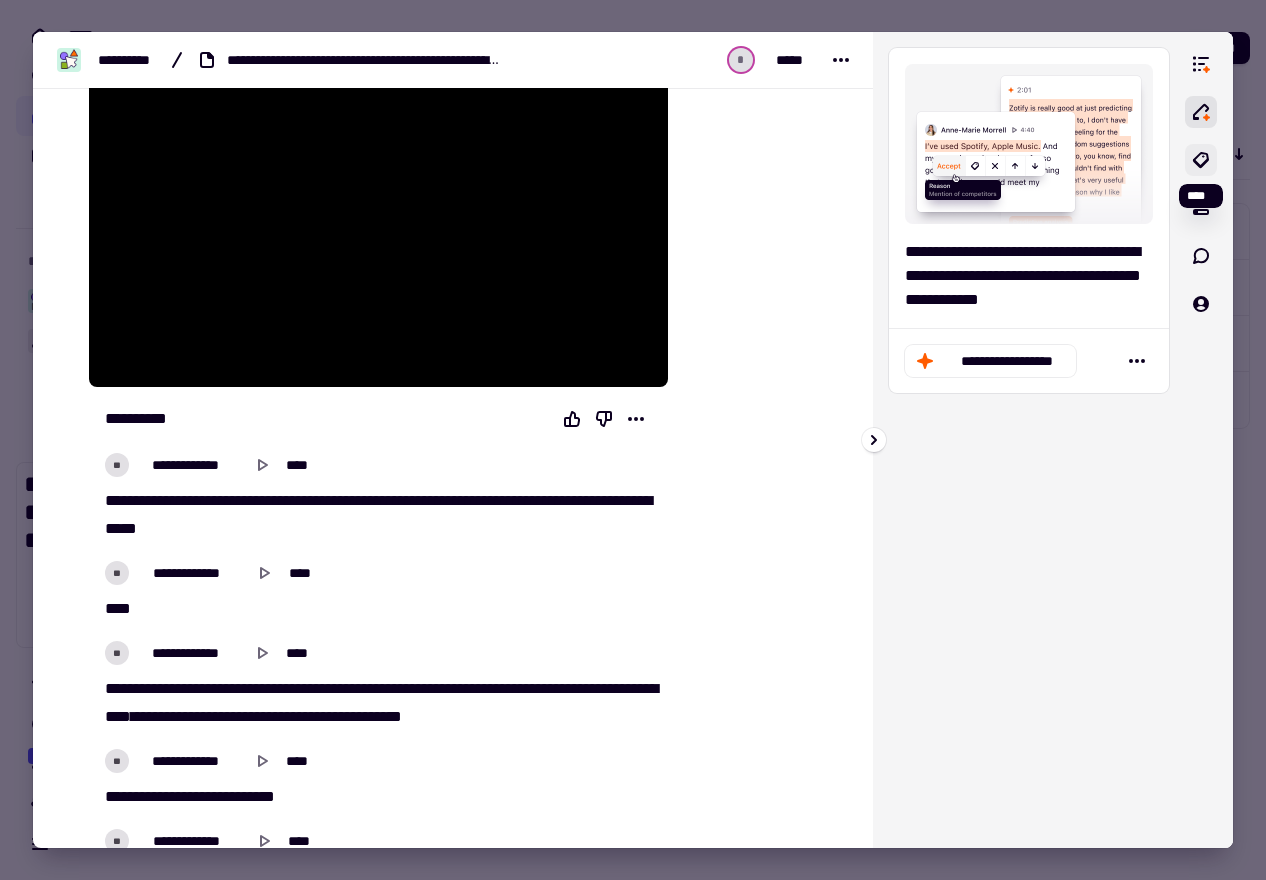 click 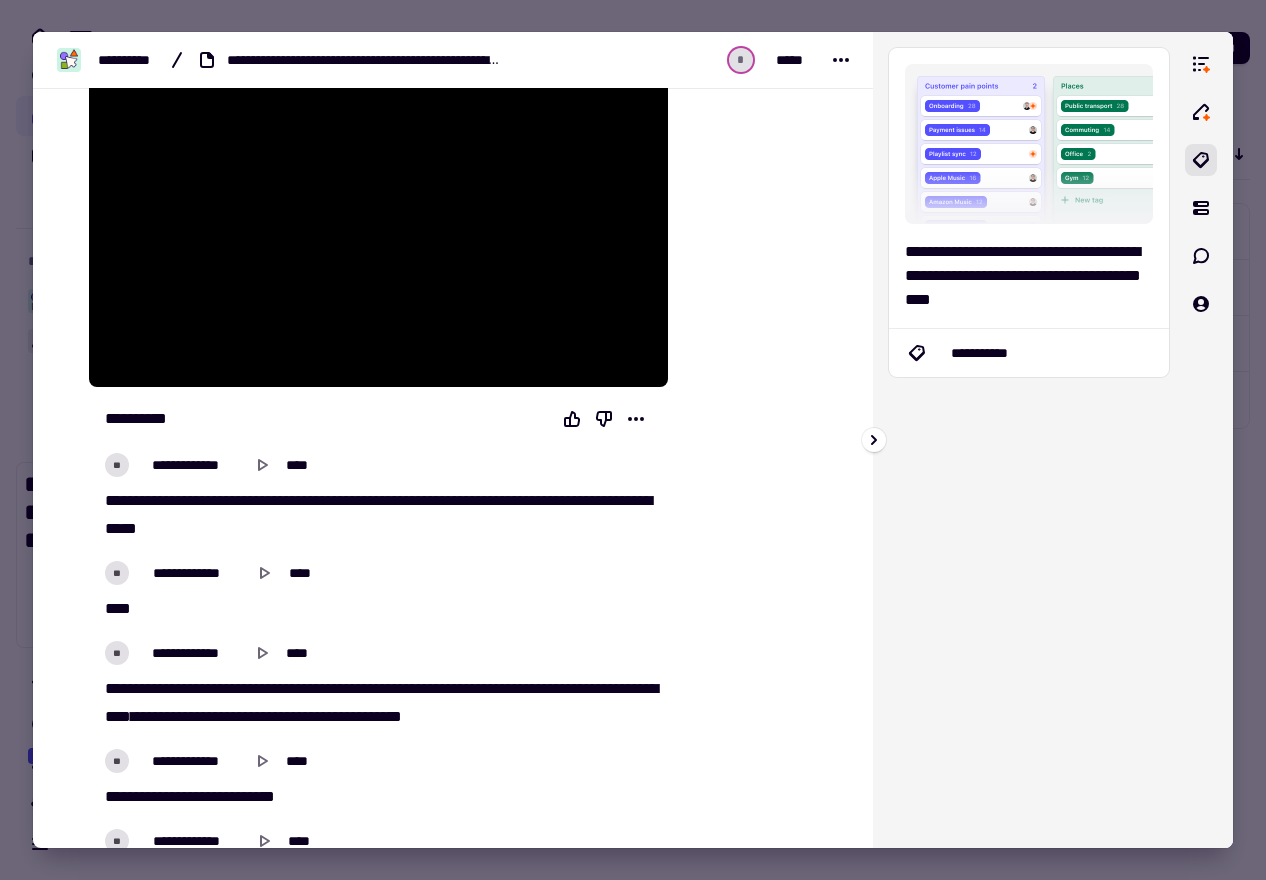 click at bounding box center (1201, 440) 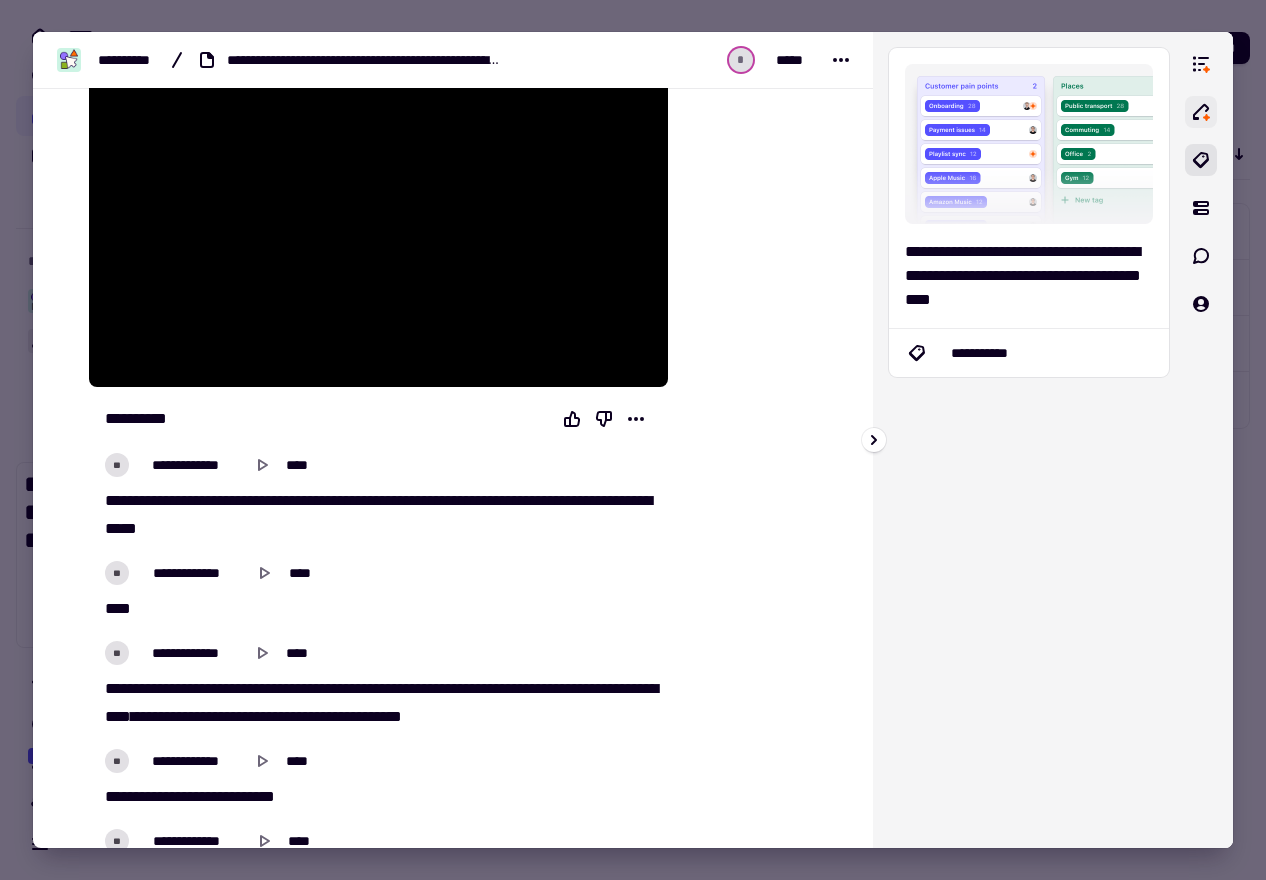 click 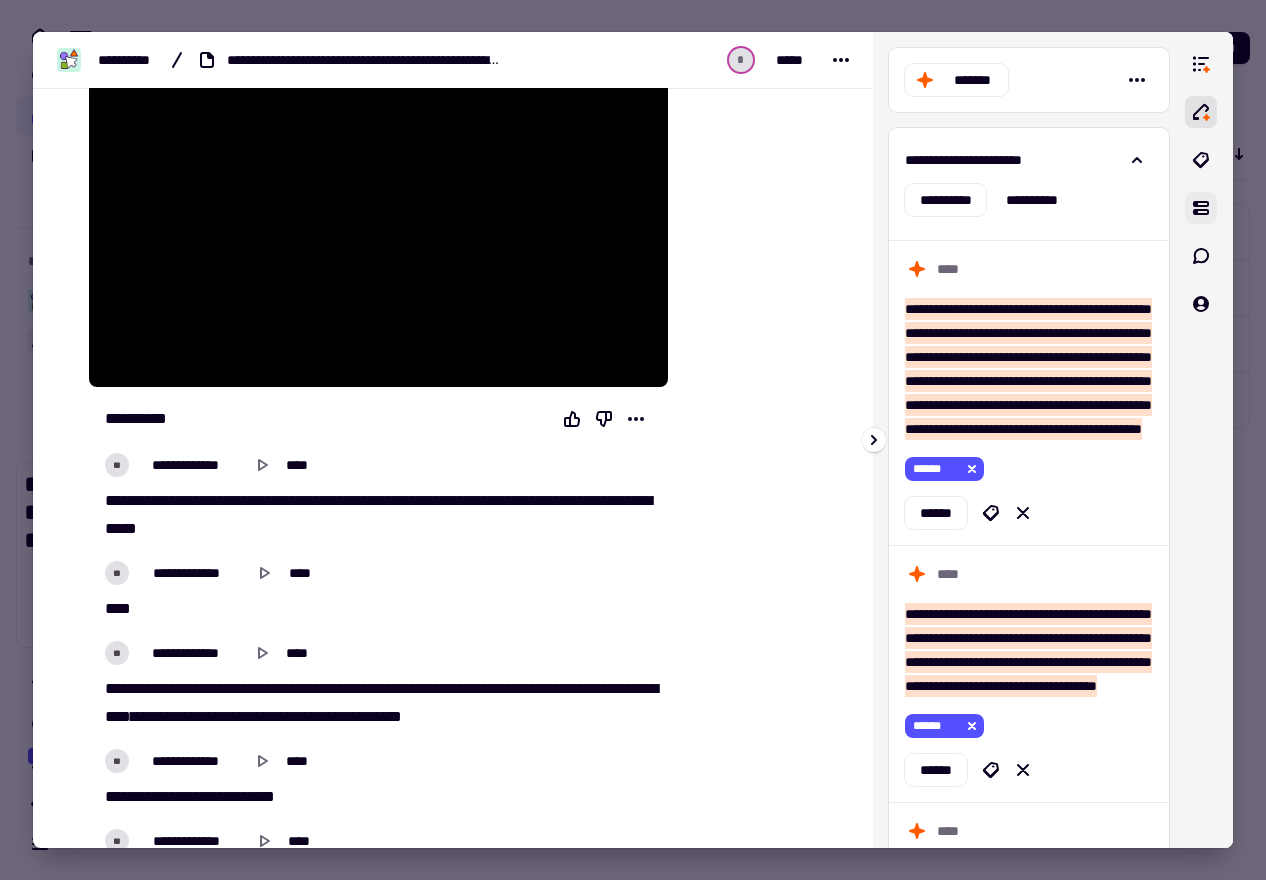 click 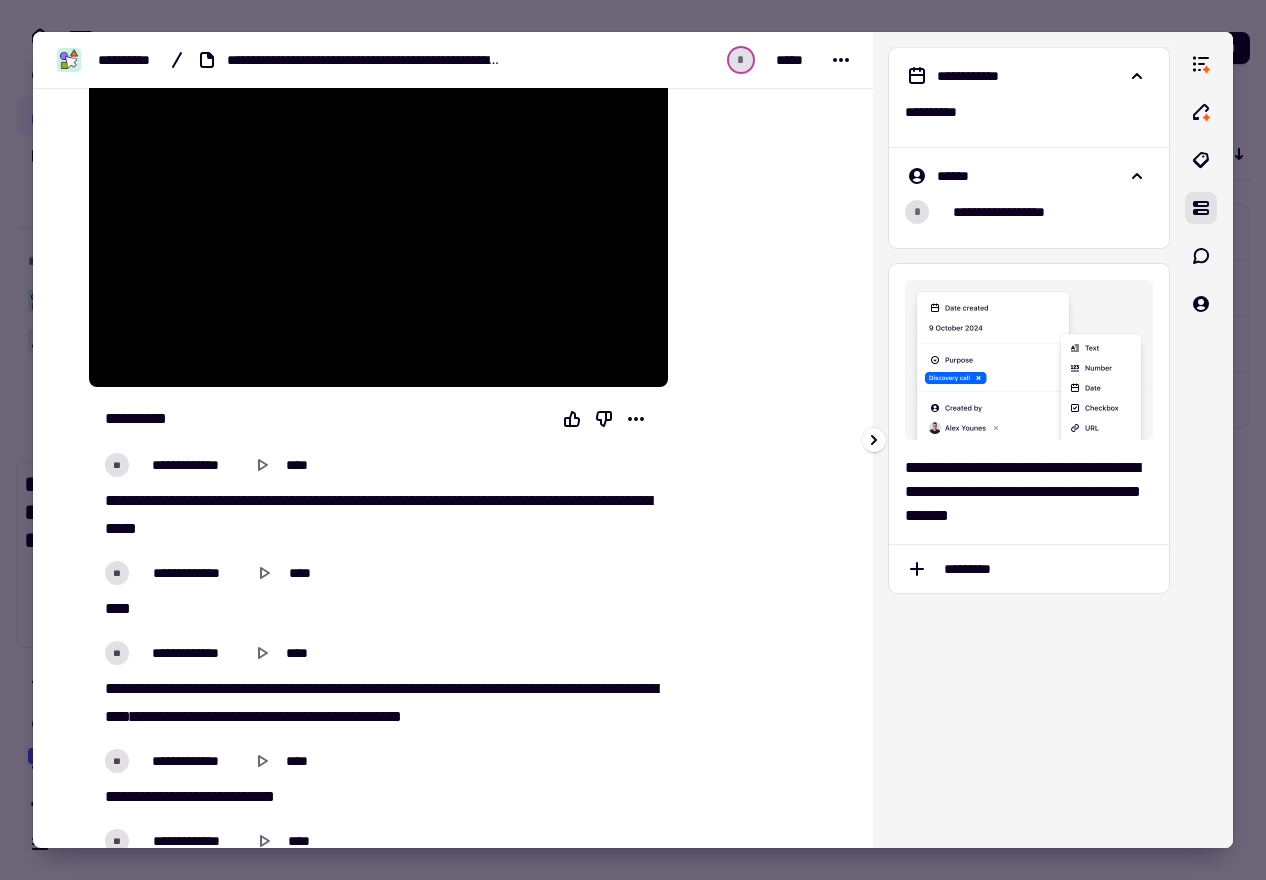 click at bounding box center (1201, 440) 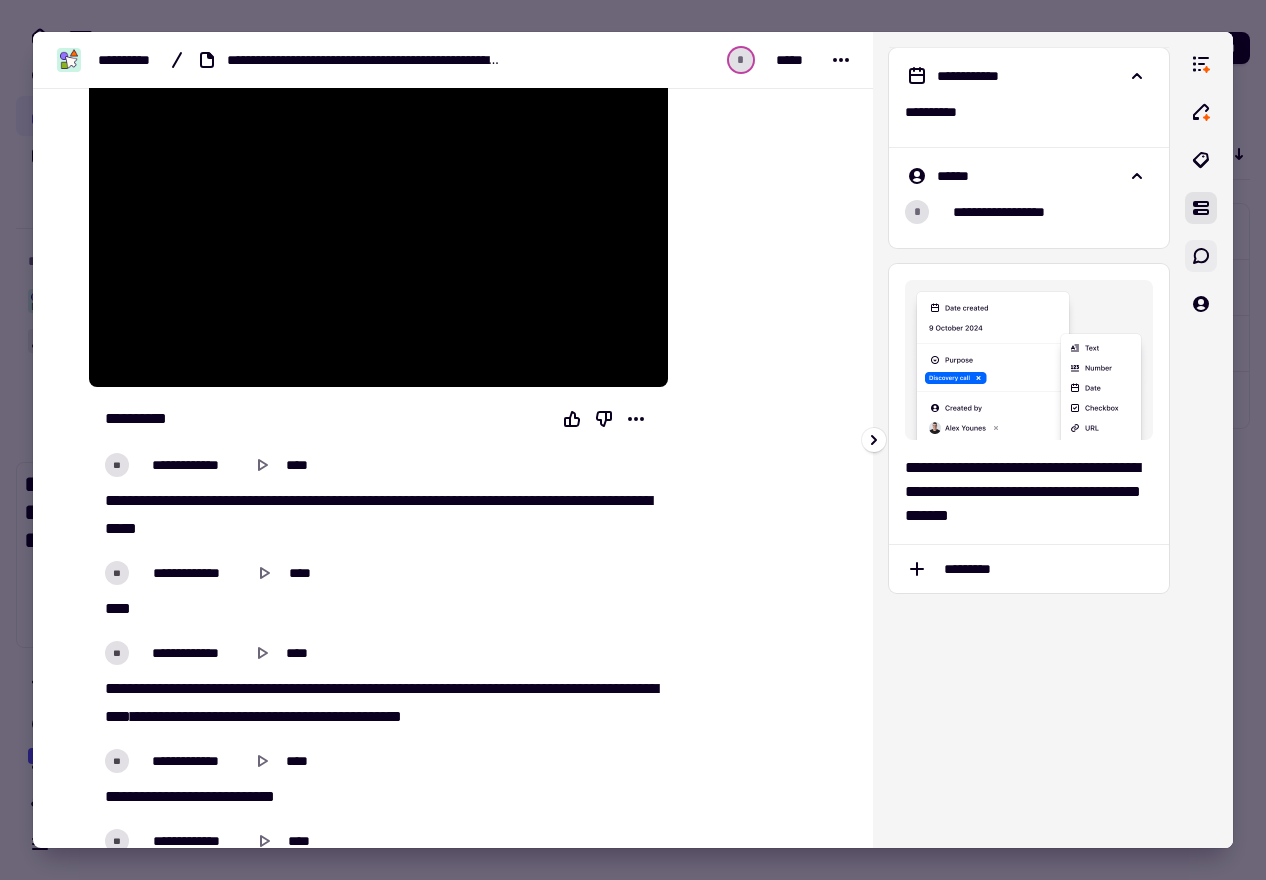 click 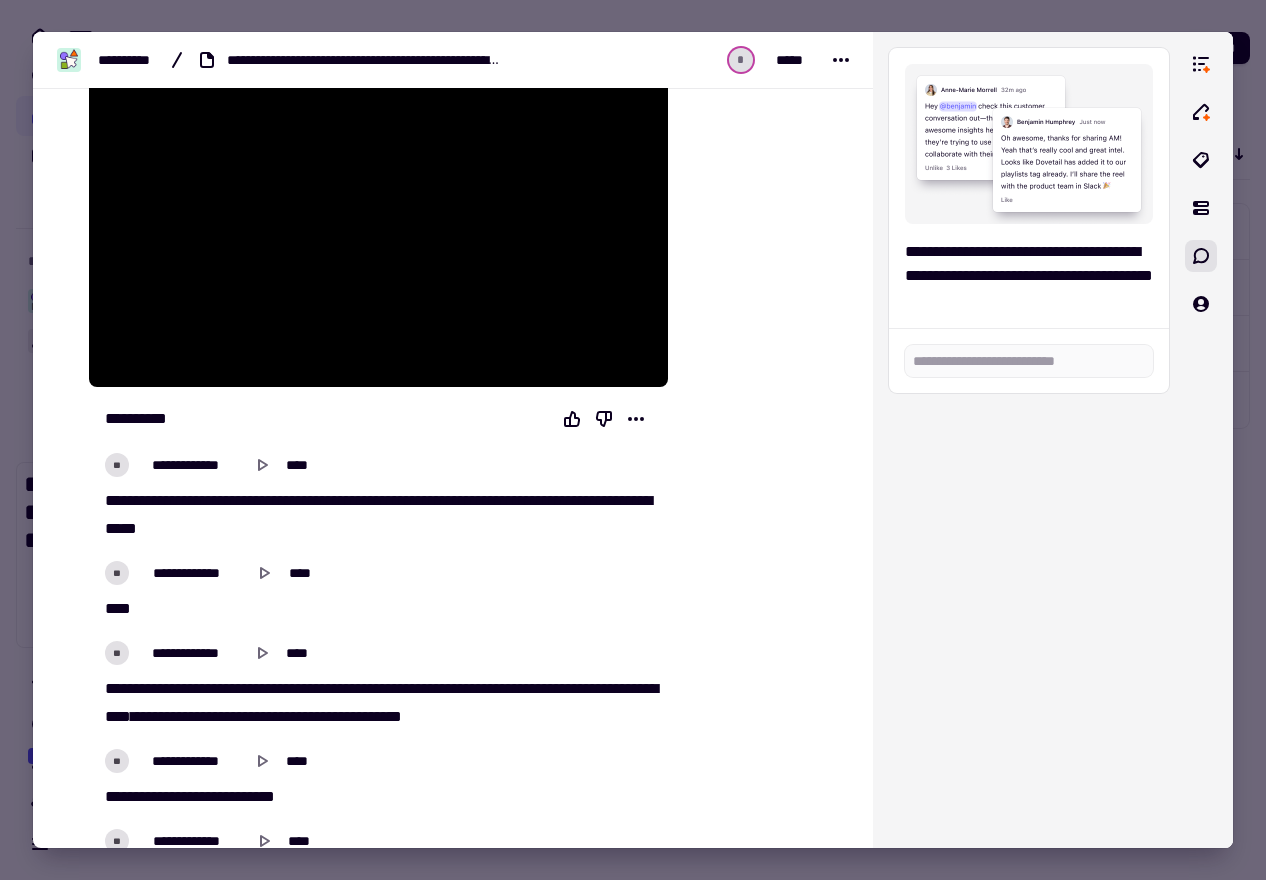 click at bounding box center (633, 440) 